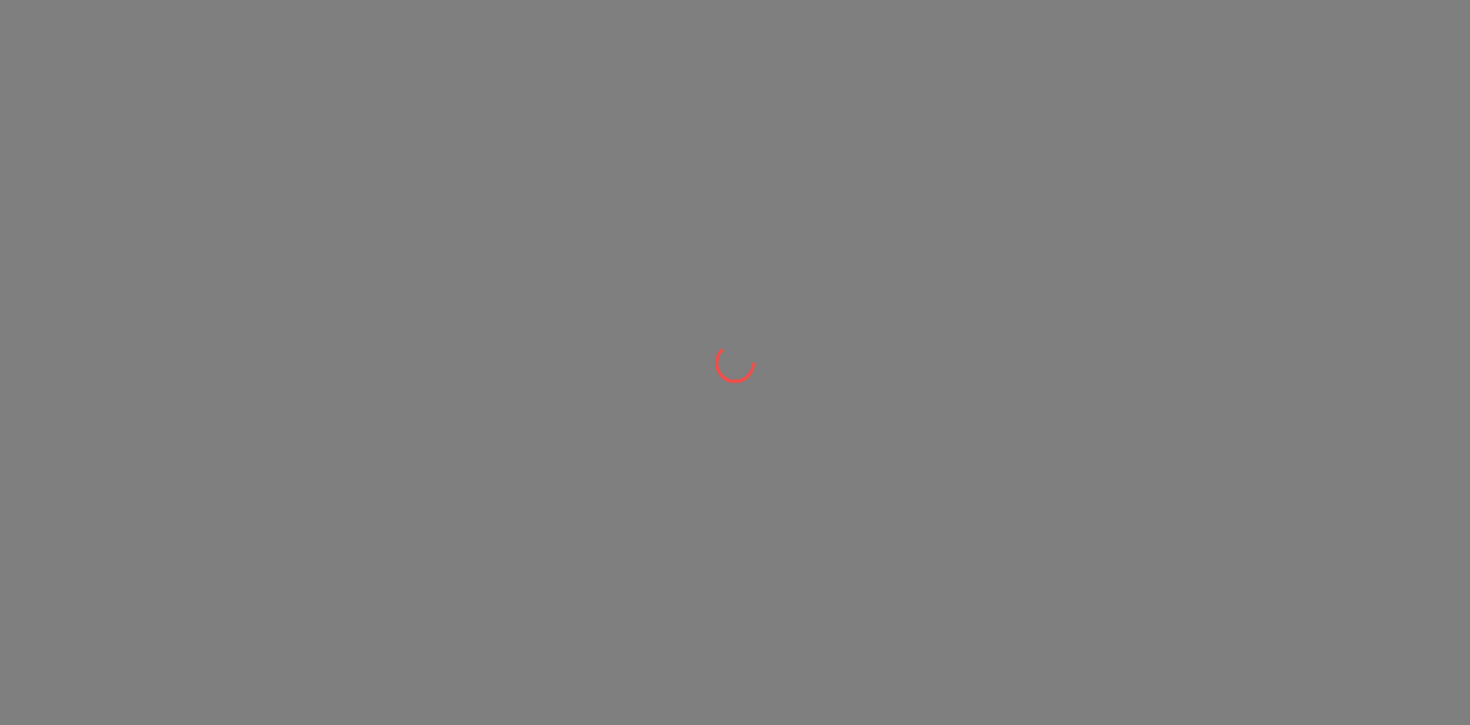 scroll, scrollTop: 0, scrollLeft: 0, axis: both 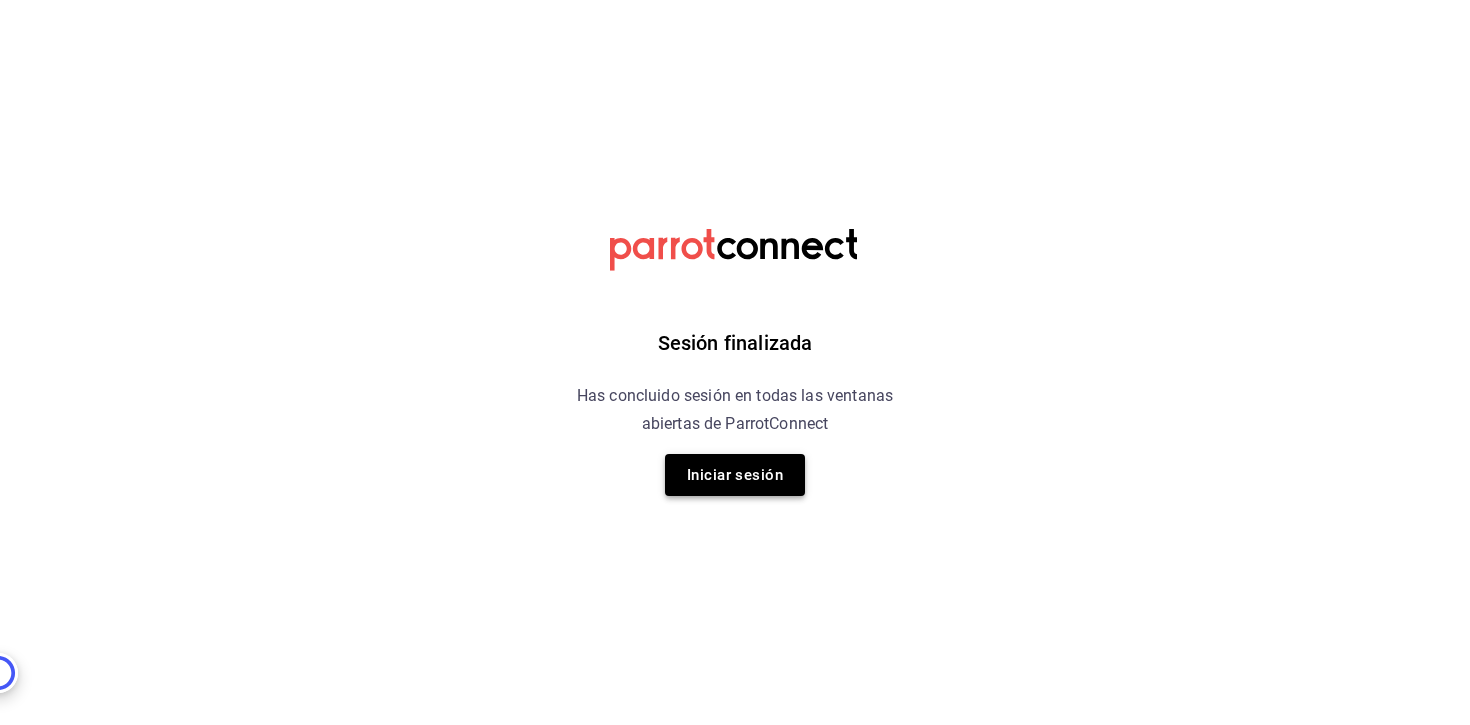 click on "Iniciar sesión" at bounding box center (735, 475) 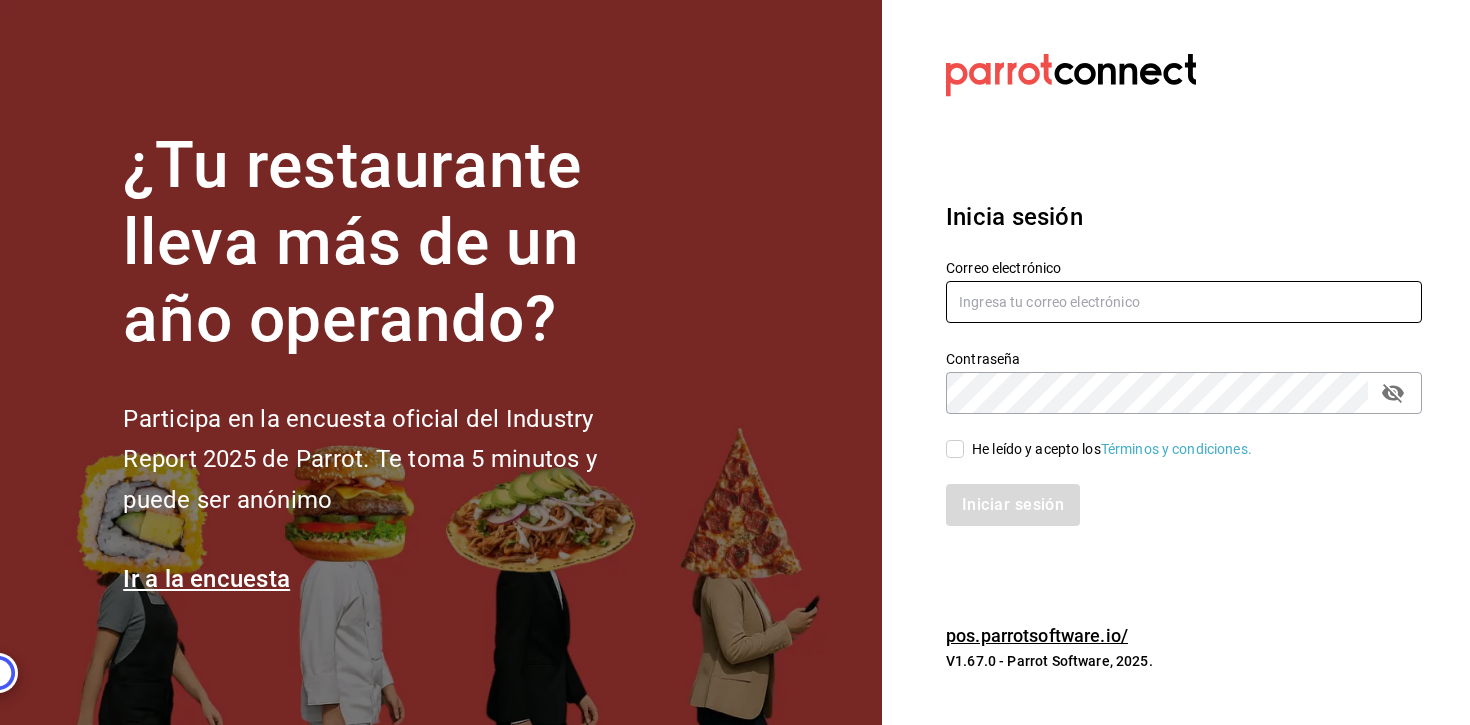 click at bounding box center [1184, 302] 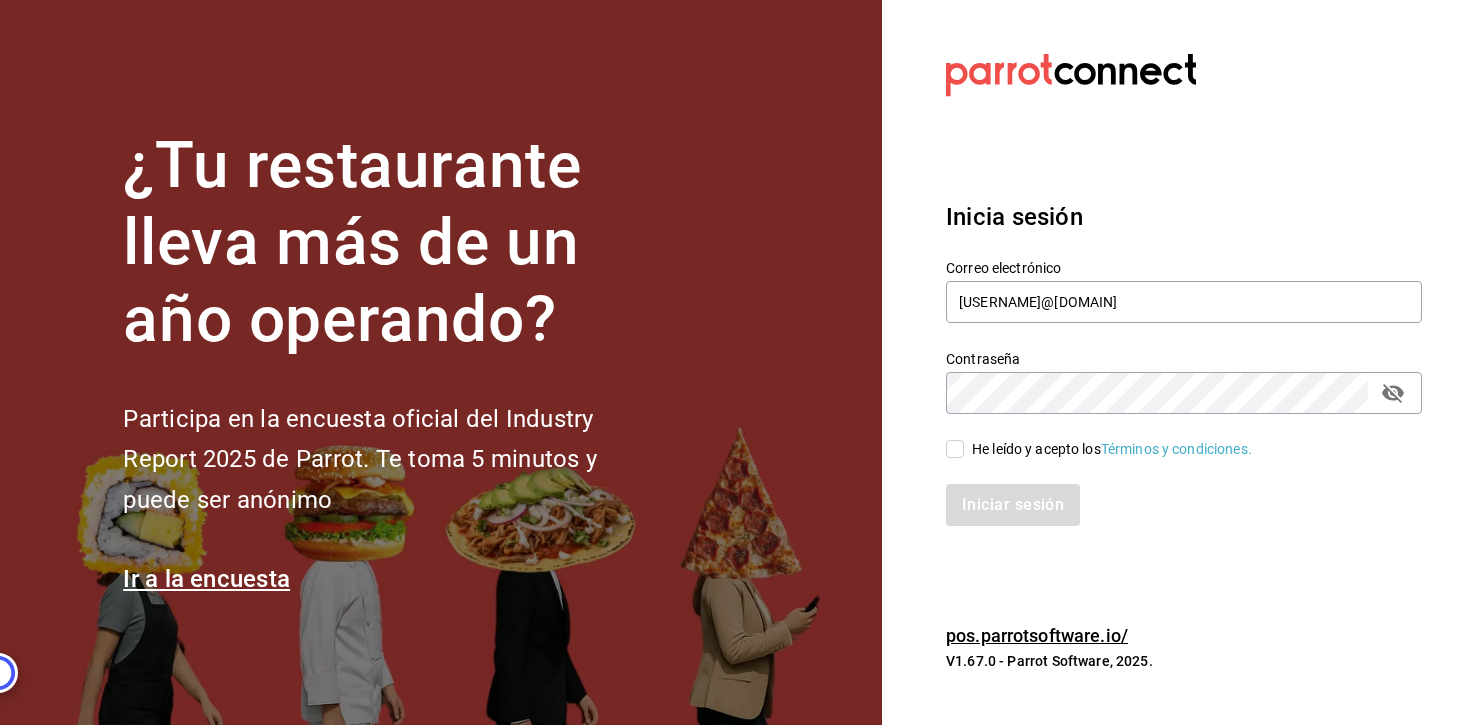 click on "He leído y acepto los  Términos y condiciones." at bounding box center [955, 449] 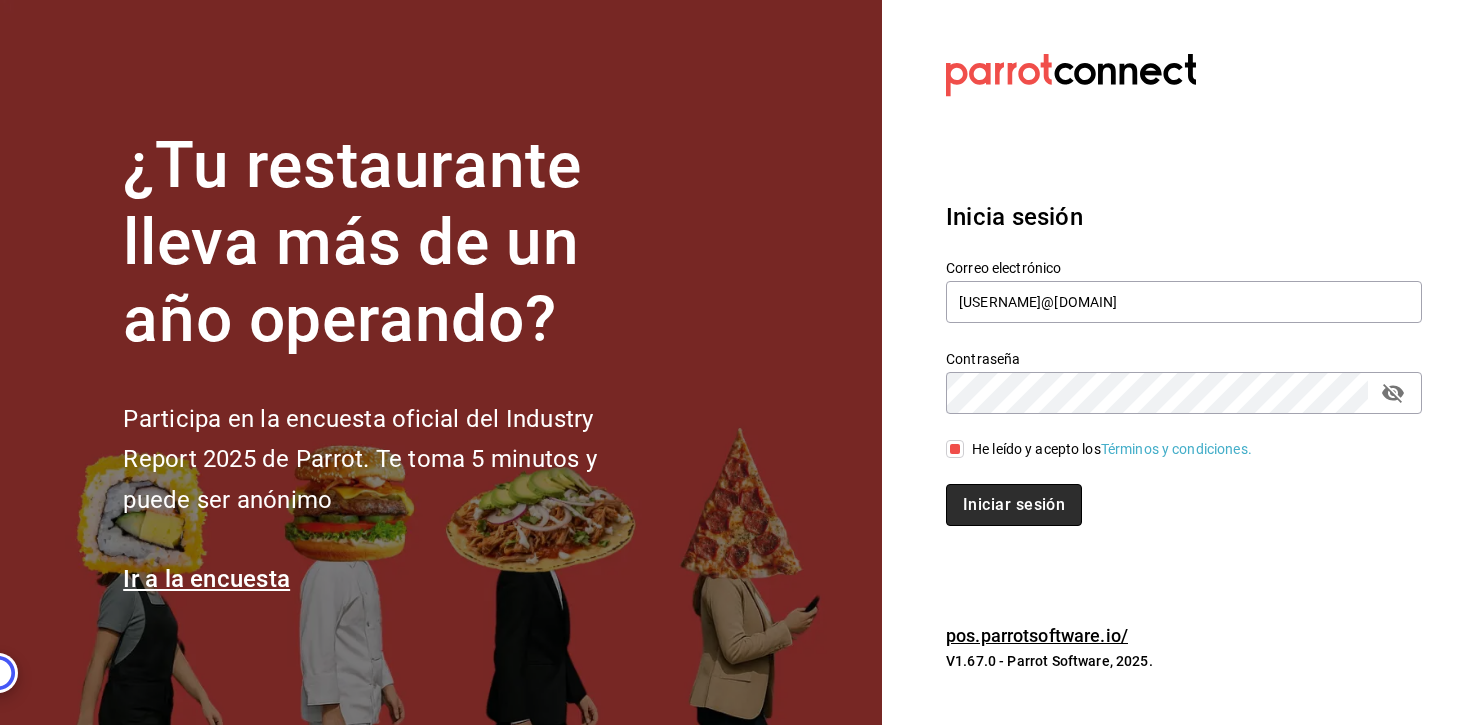 click on "Iniciar sesión" at bounding box center [1014, 505] 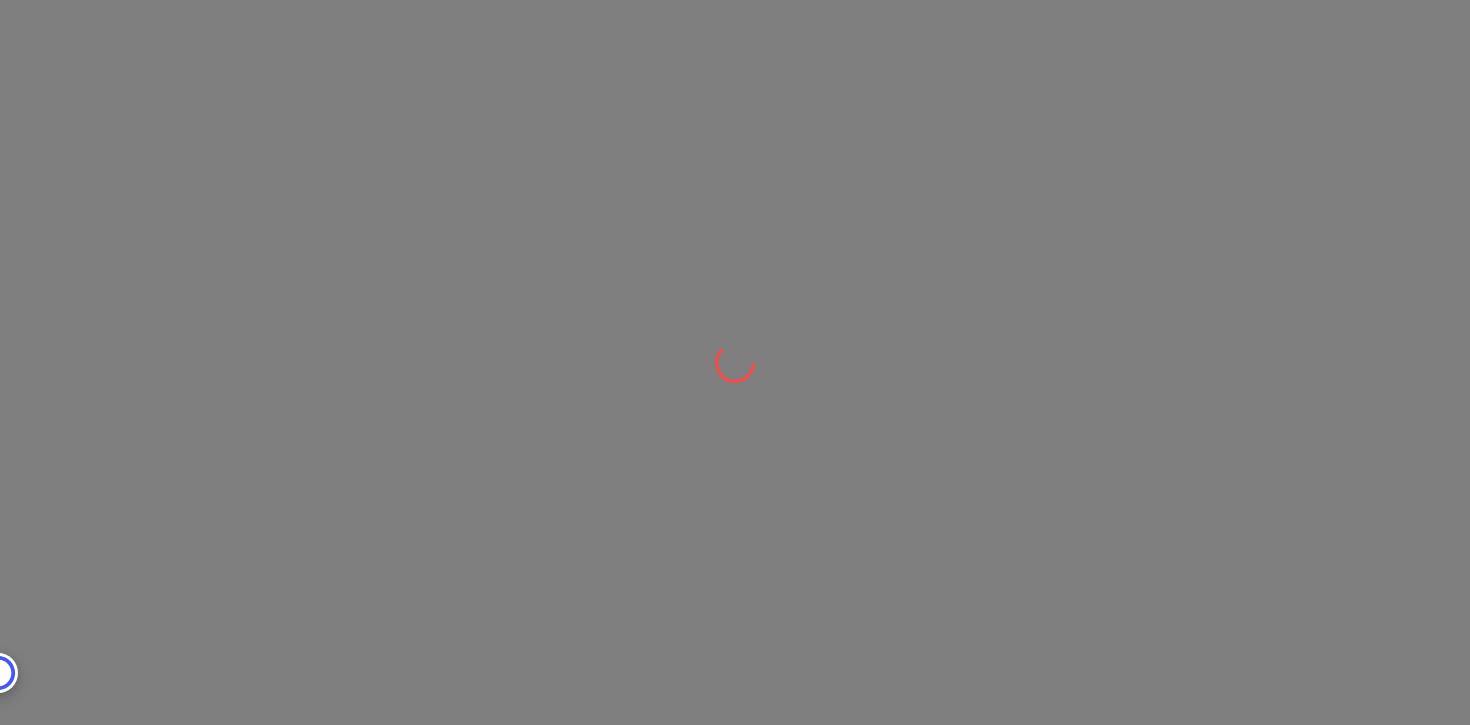 scroll, scrollTop: 0, scrollLeft: 0, axis: both 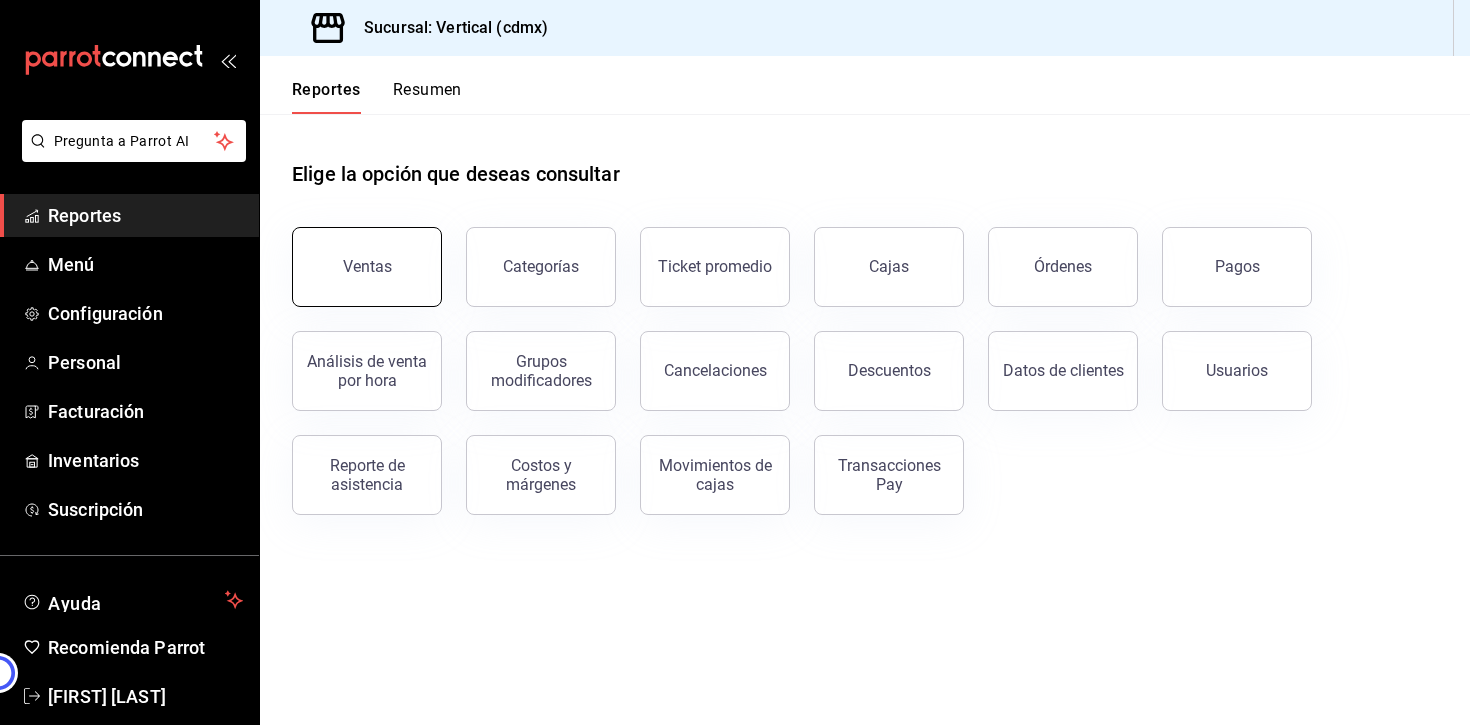 click on "Ventas" at bounding box center (367, 266) 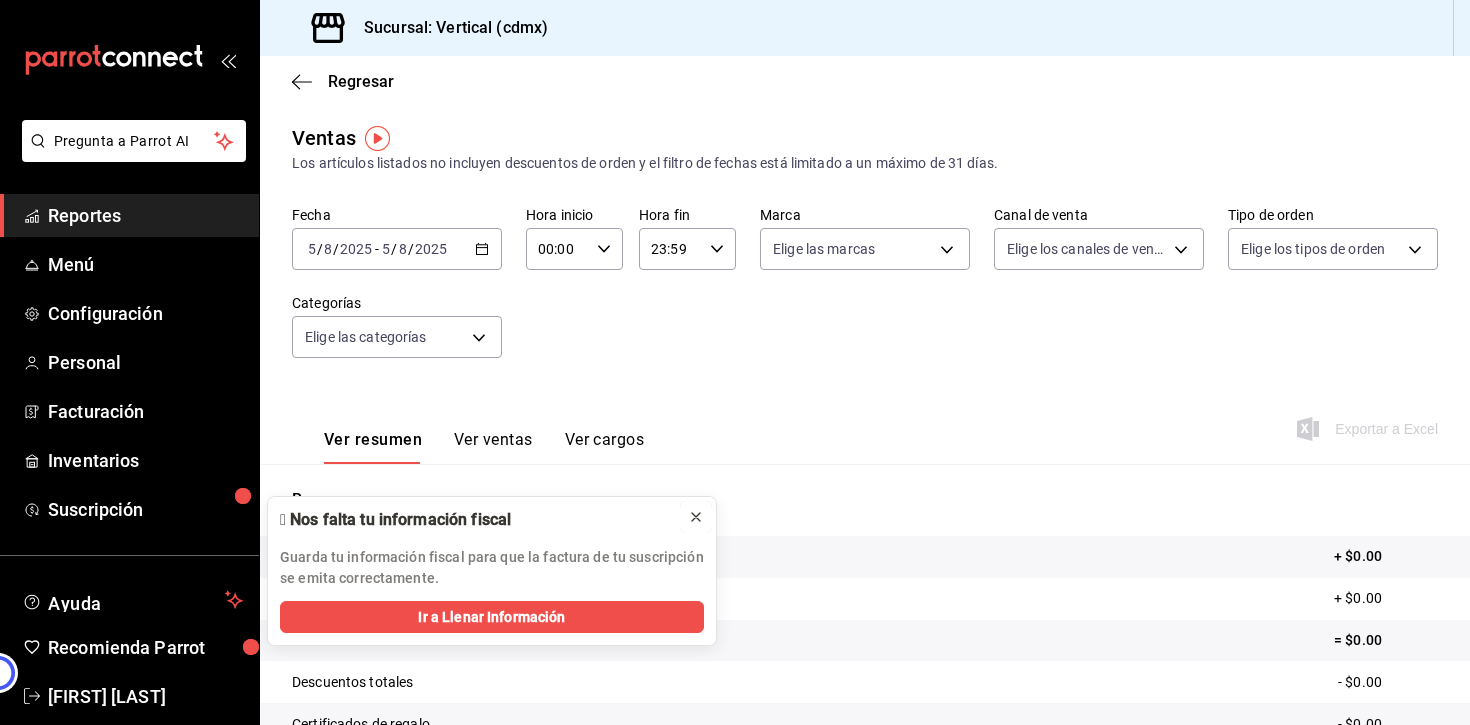 click at bounding box center (696, 517) 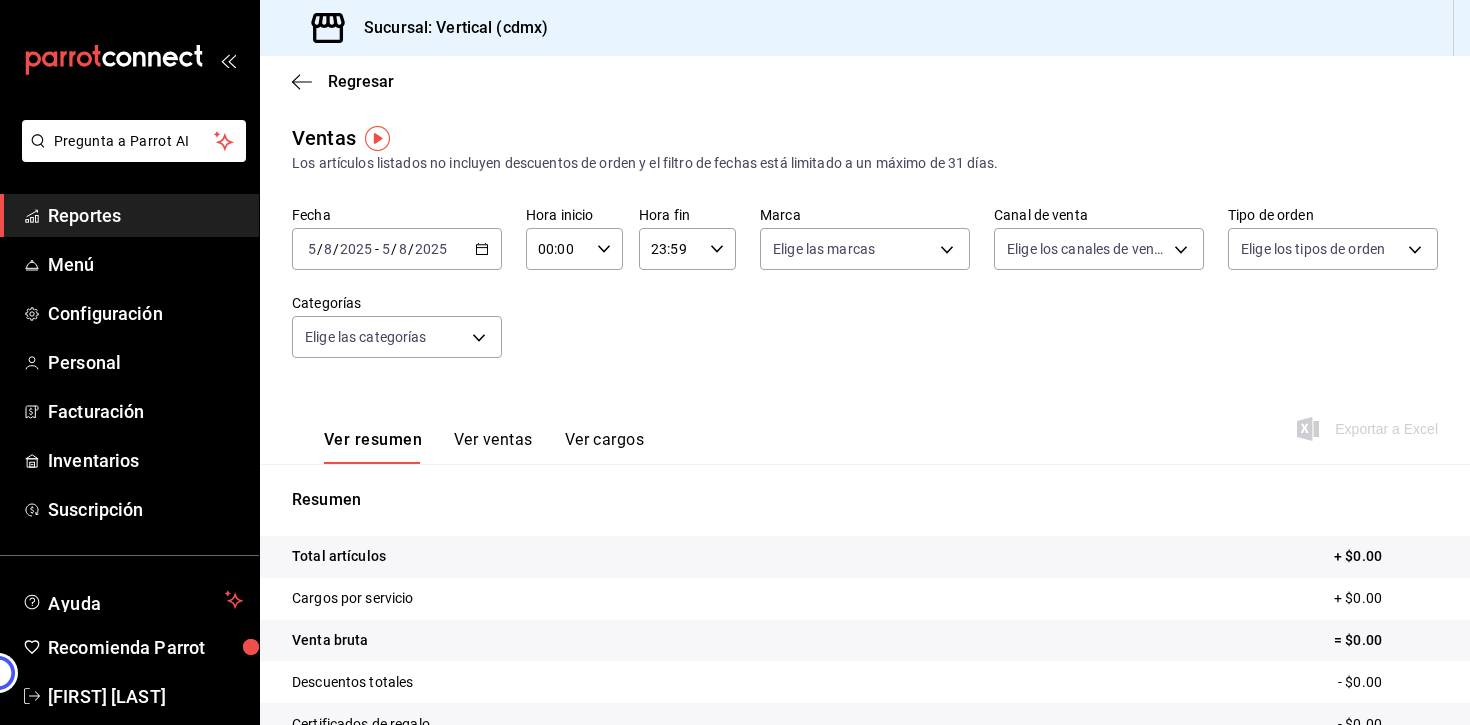 click on "2025-08-05 5 / 8 / 2025 - 2025-08-05 5 / 8 / 2025" at bounding box center [397, 249] 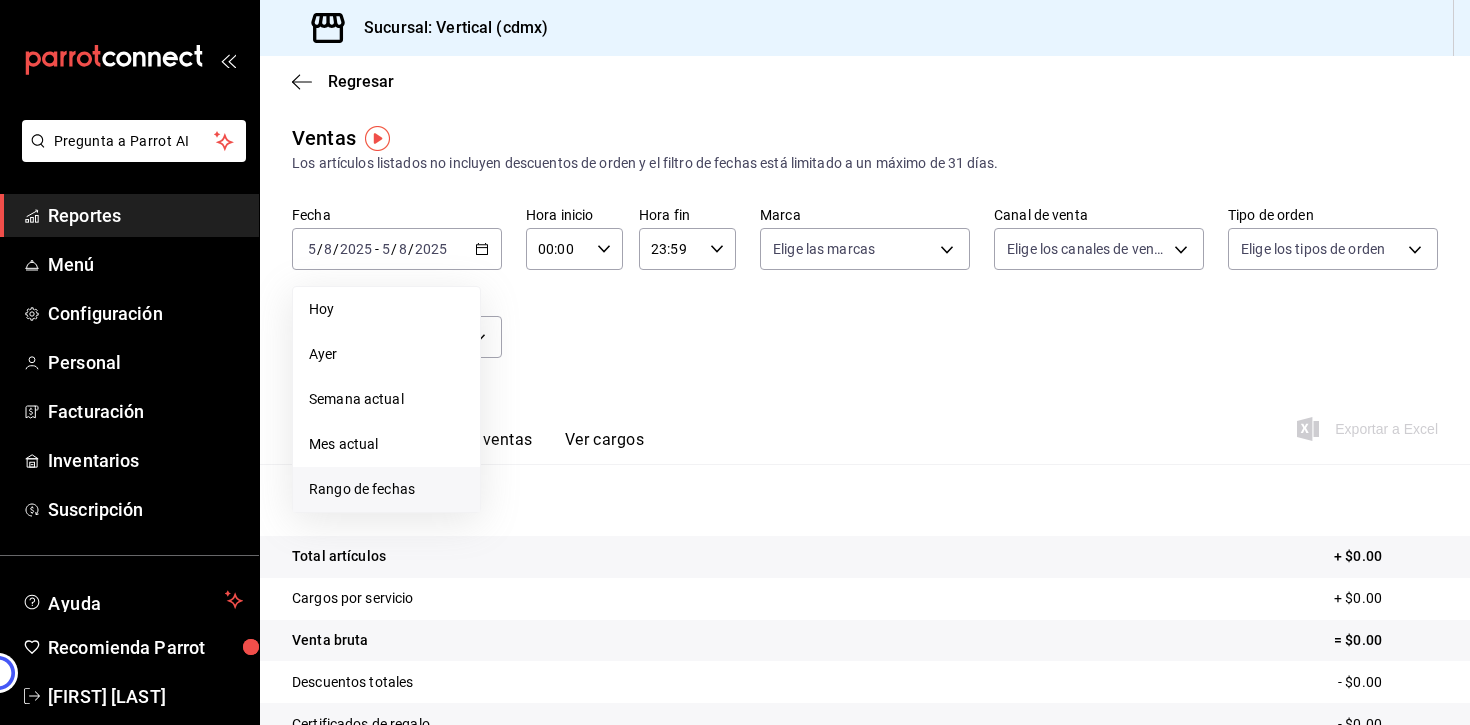 click on "Rango de fechas" at bounding box center [386, 489] 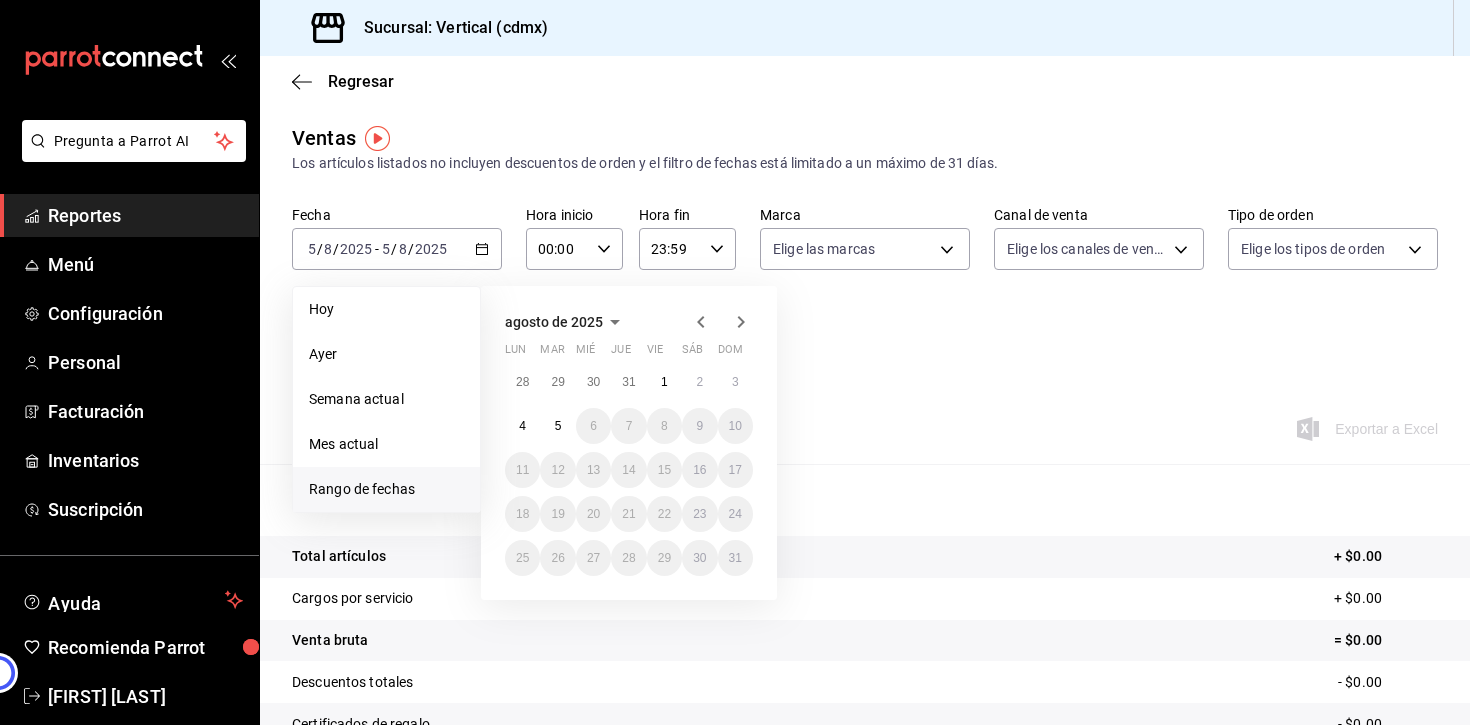 click 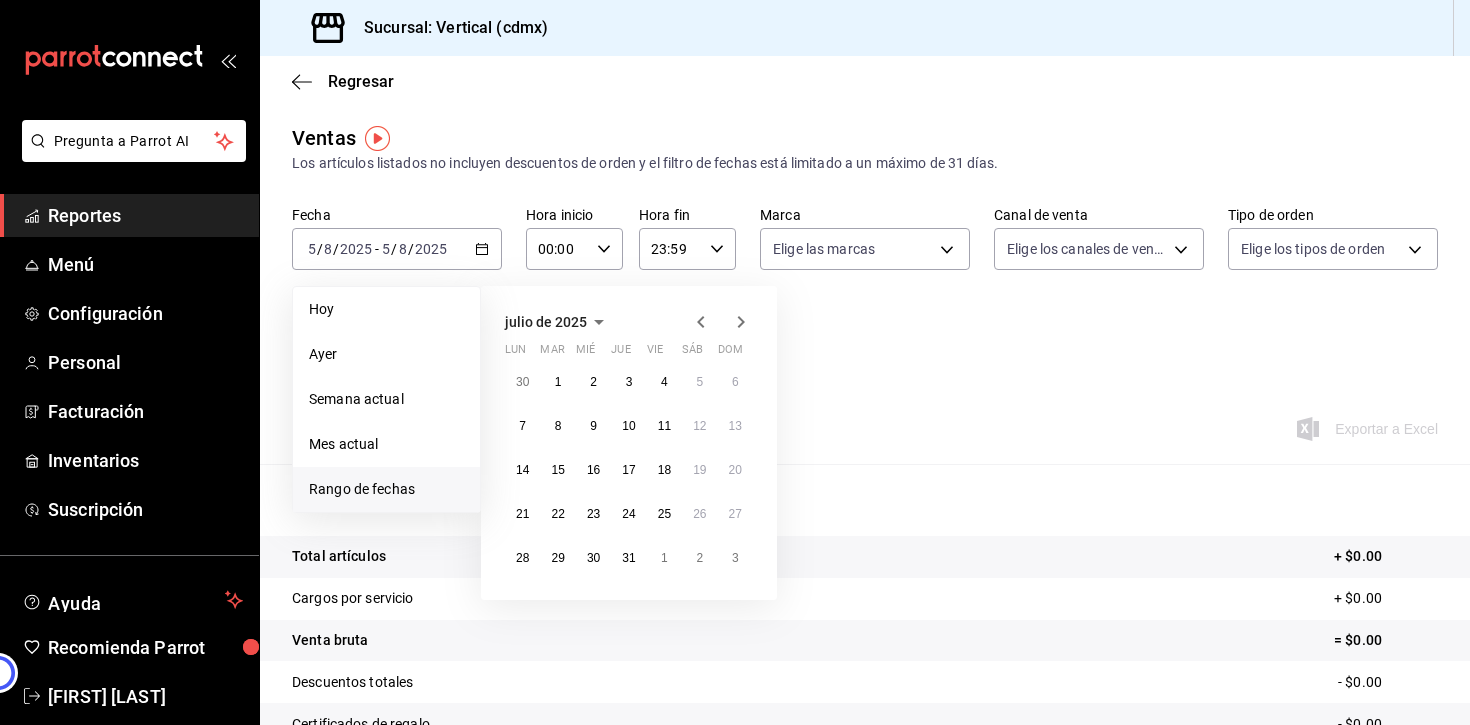 click 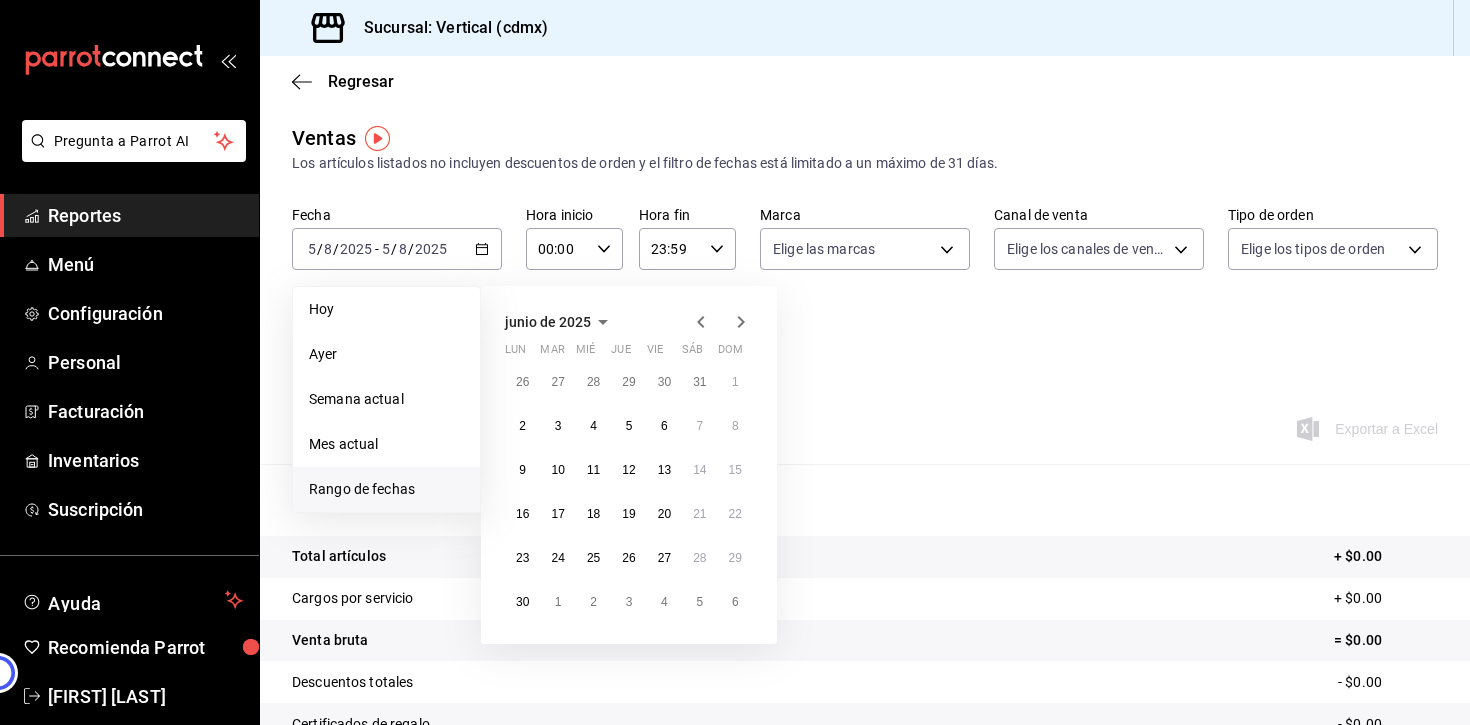 click 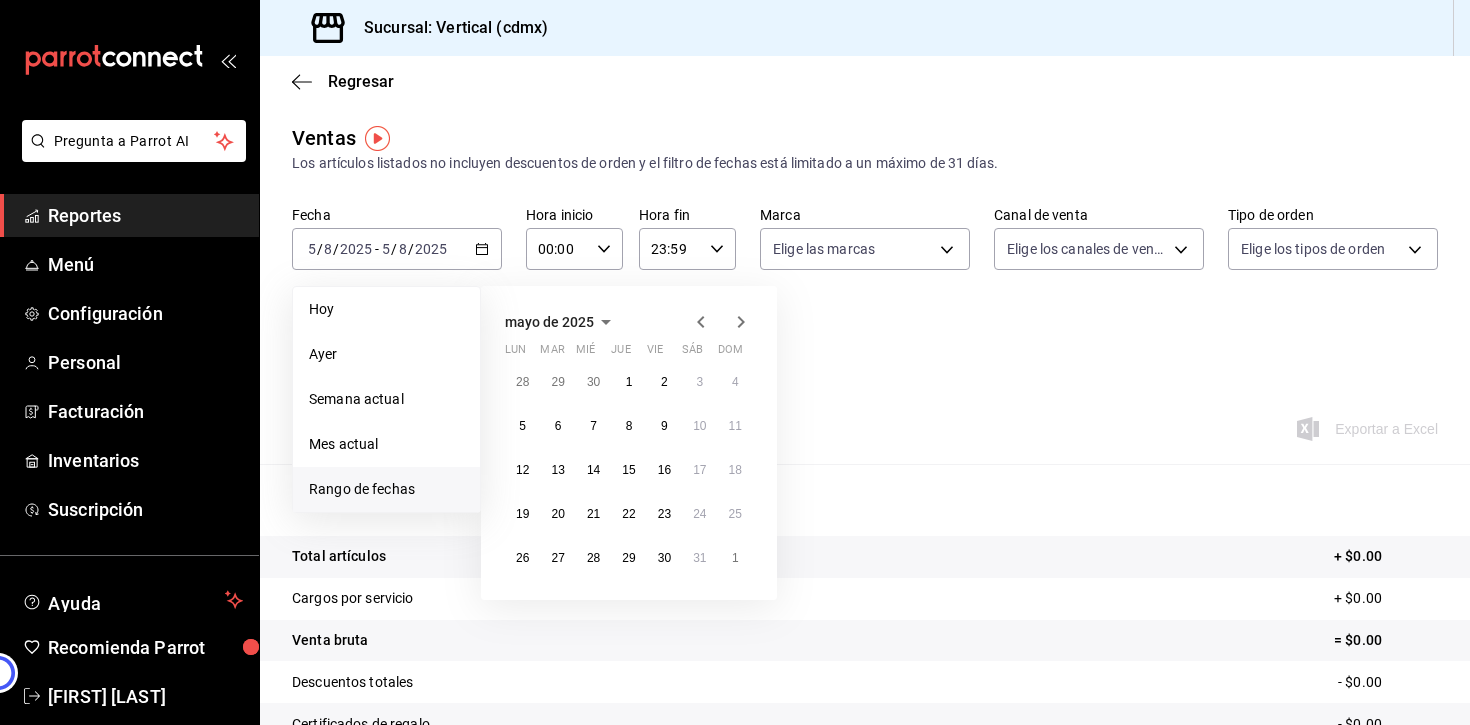 click 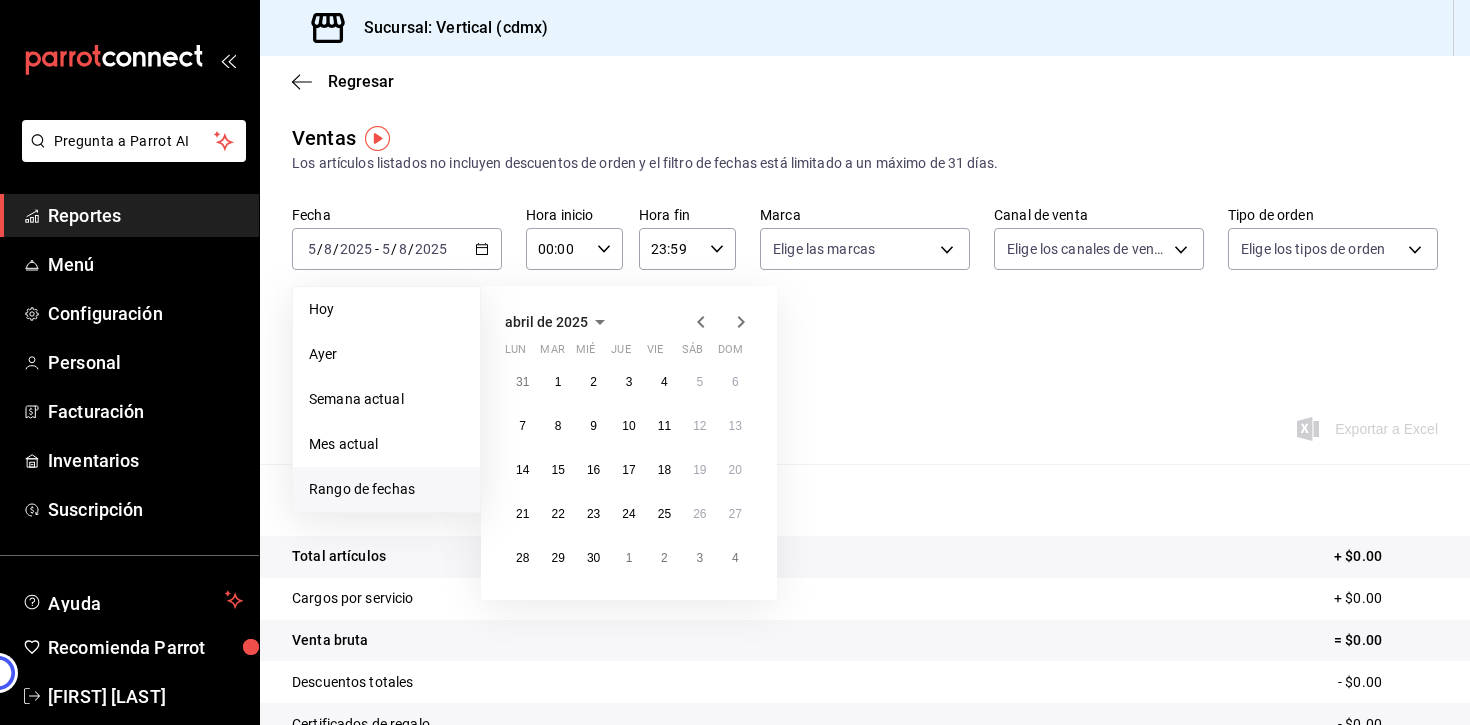 click 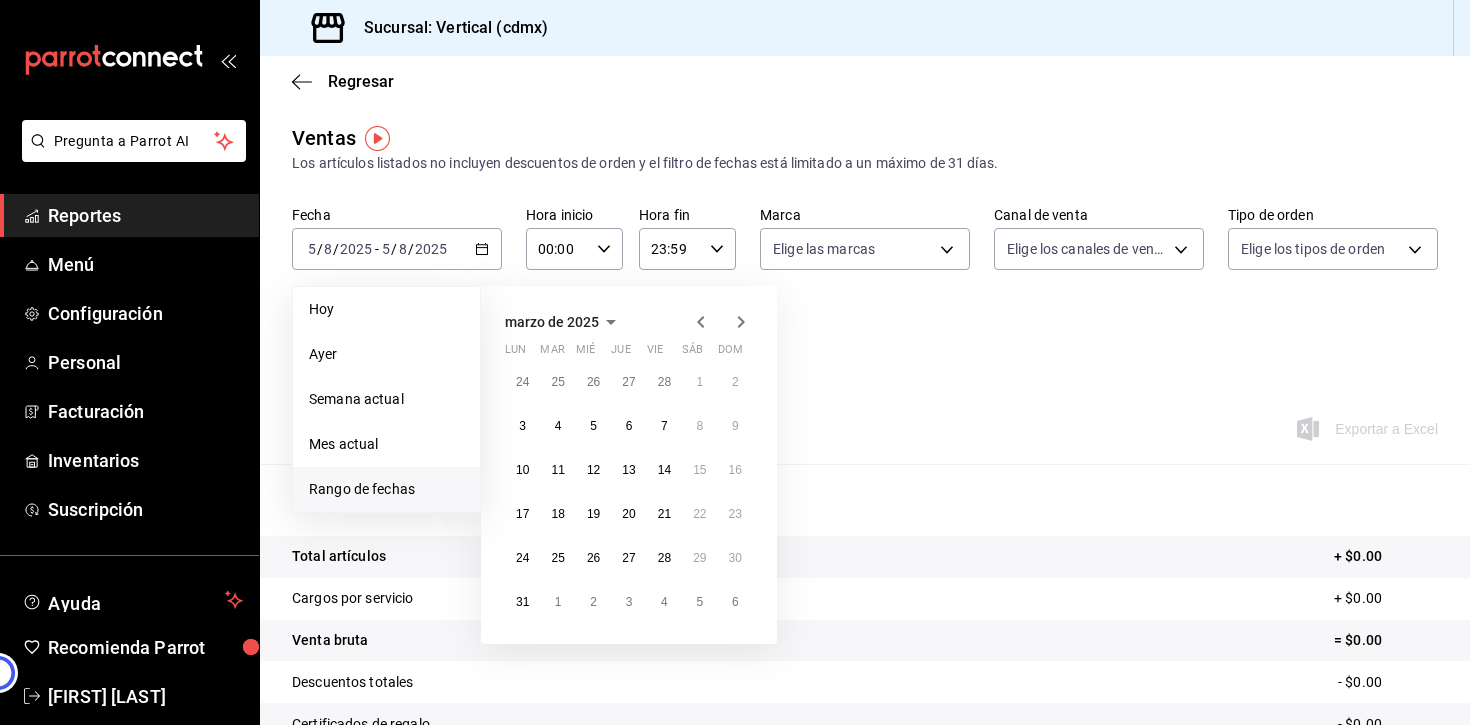 click 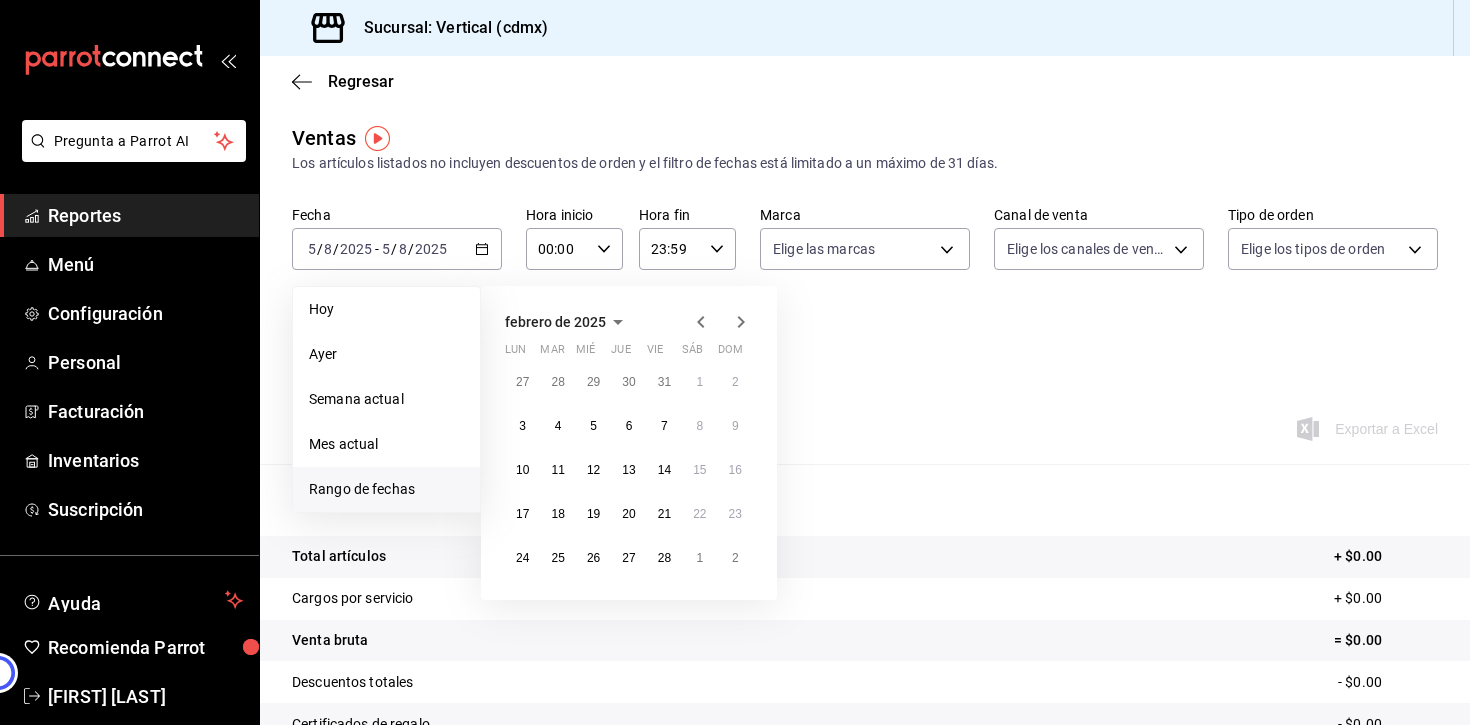 click 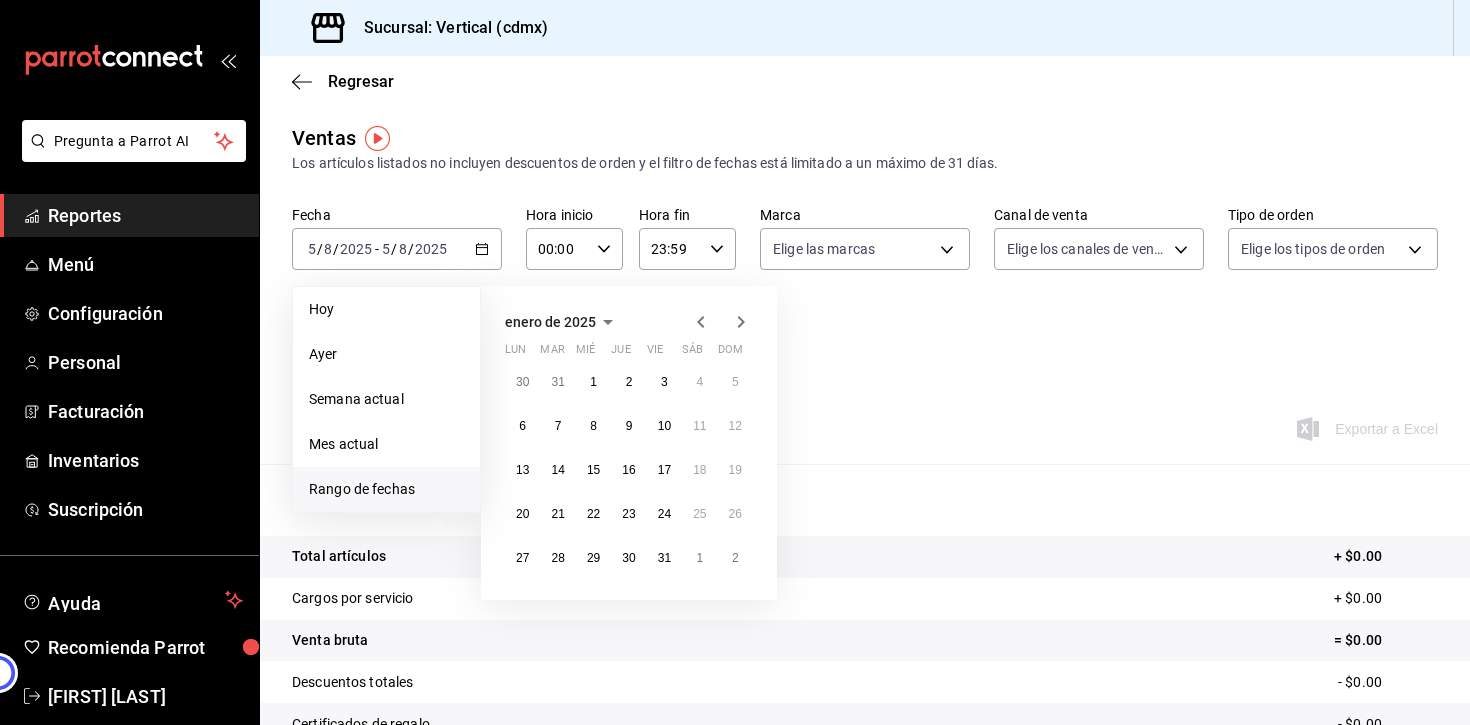 click 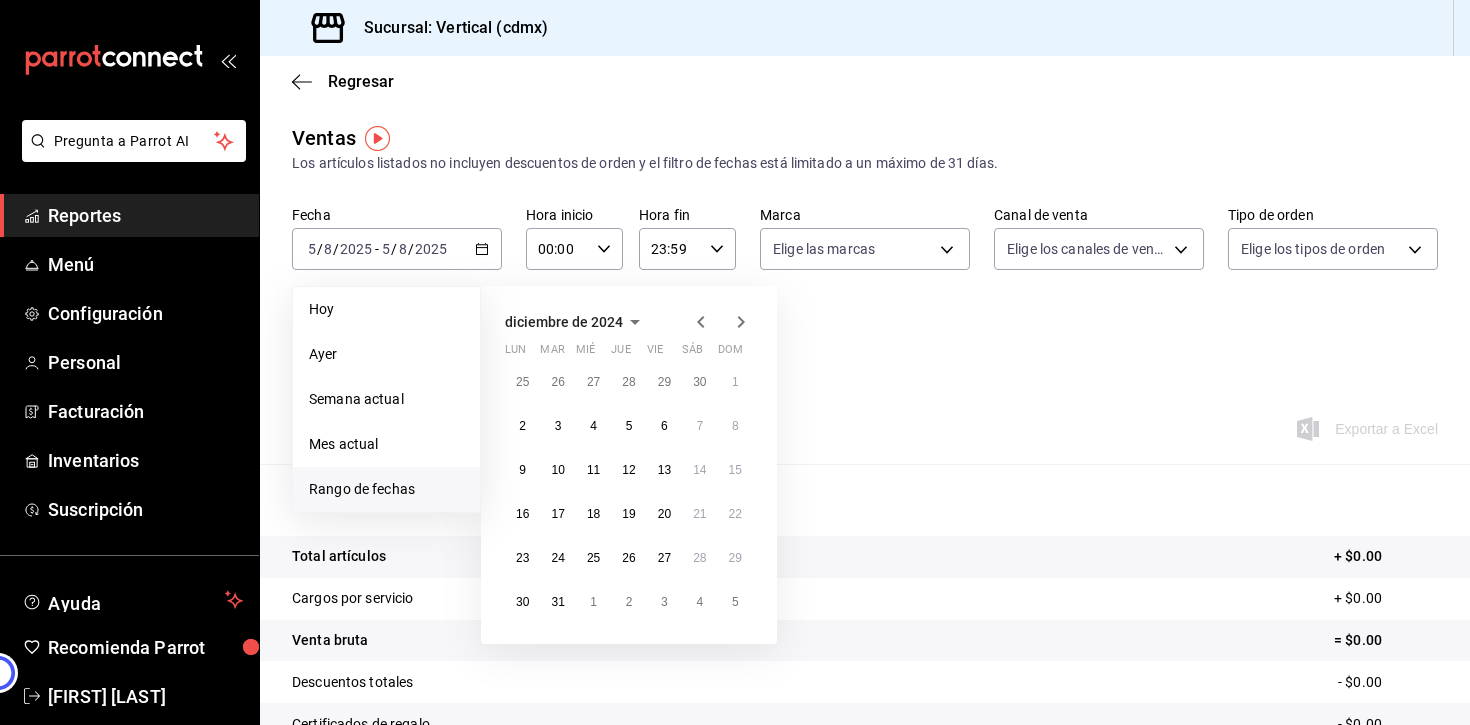 click 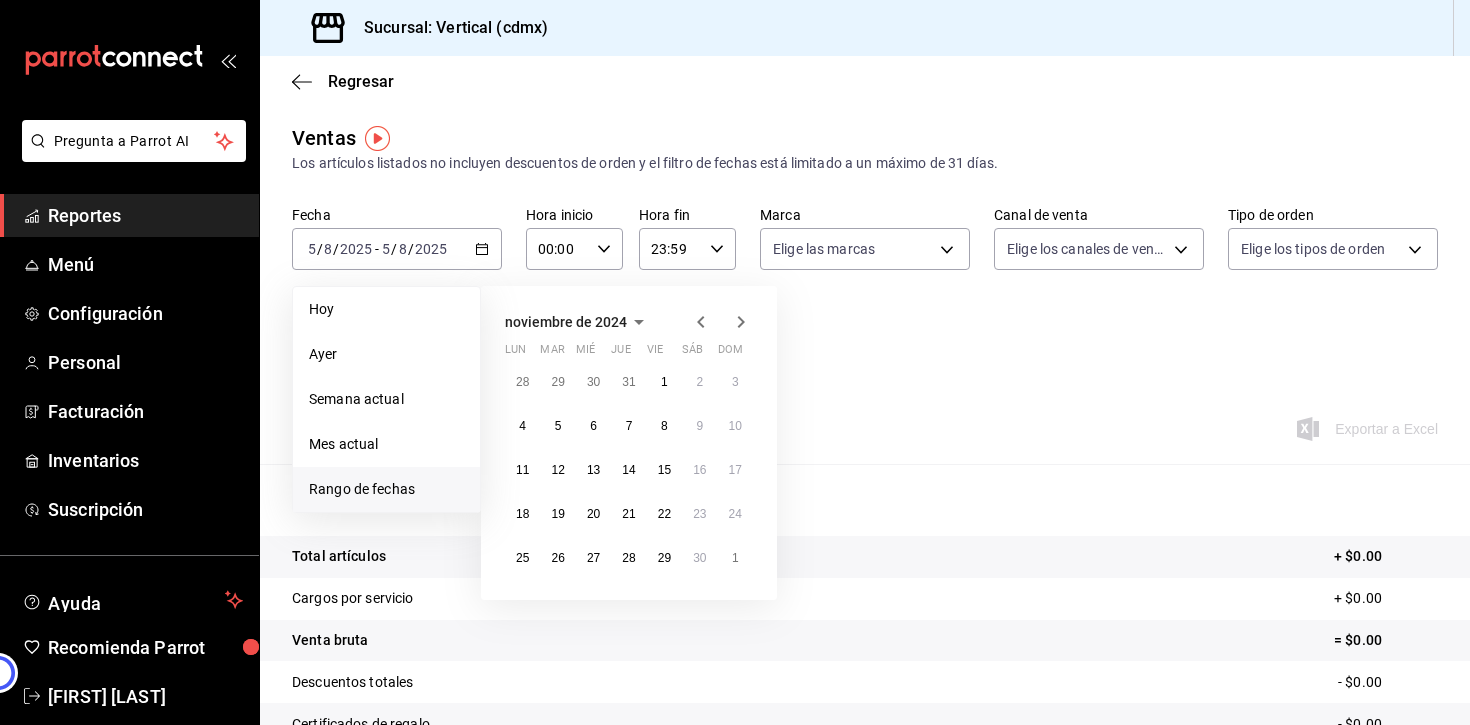 click 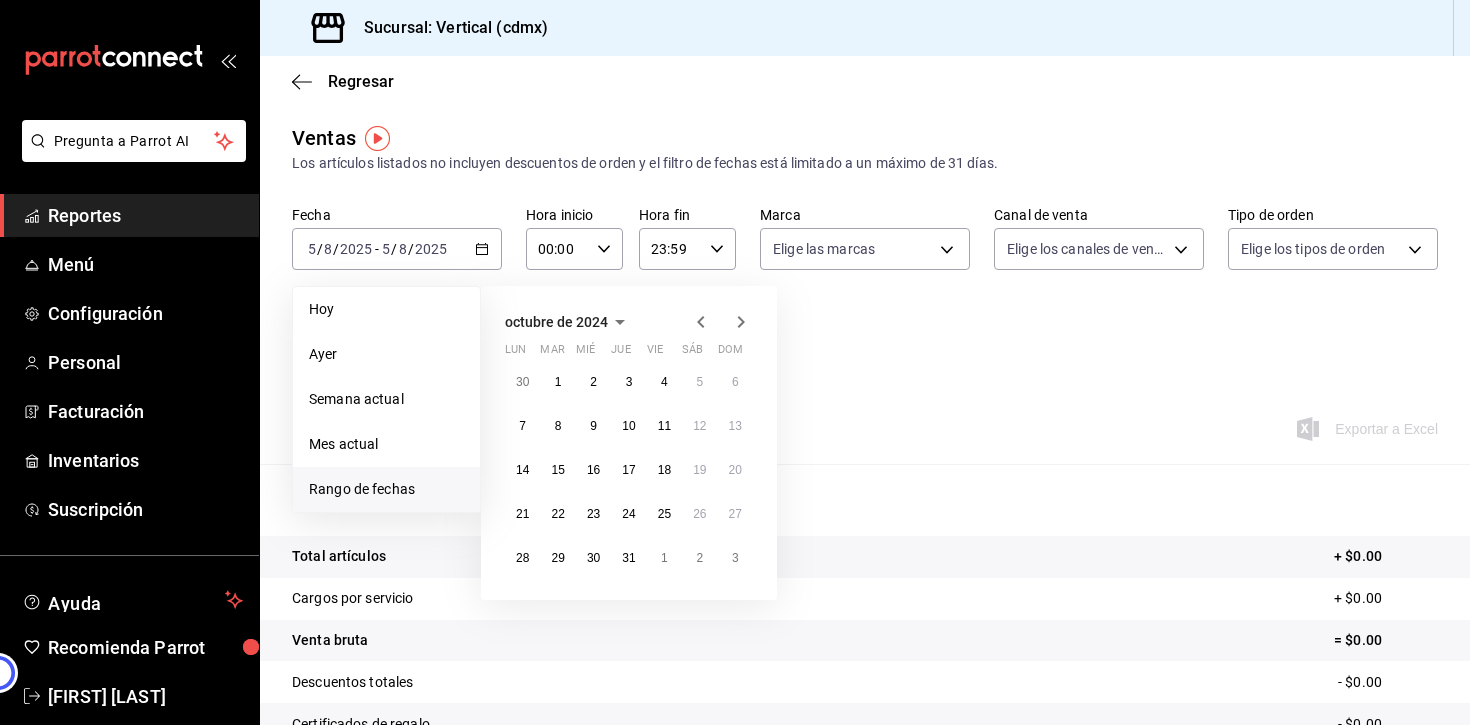 click 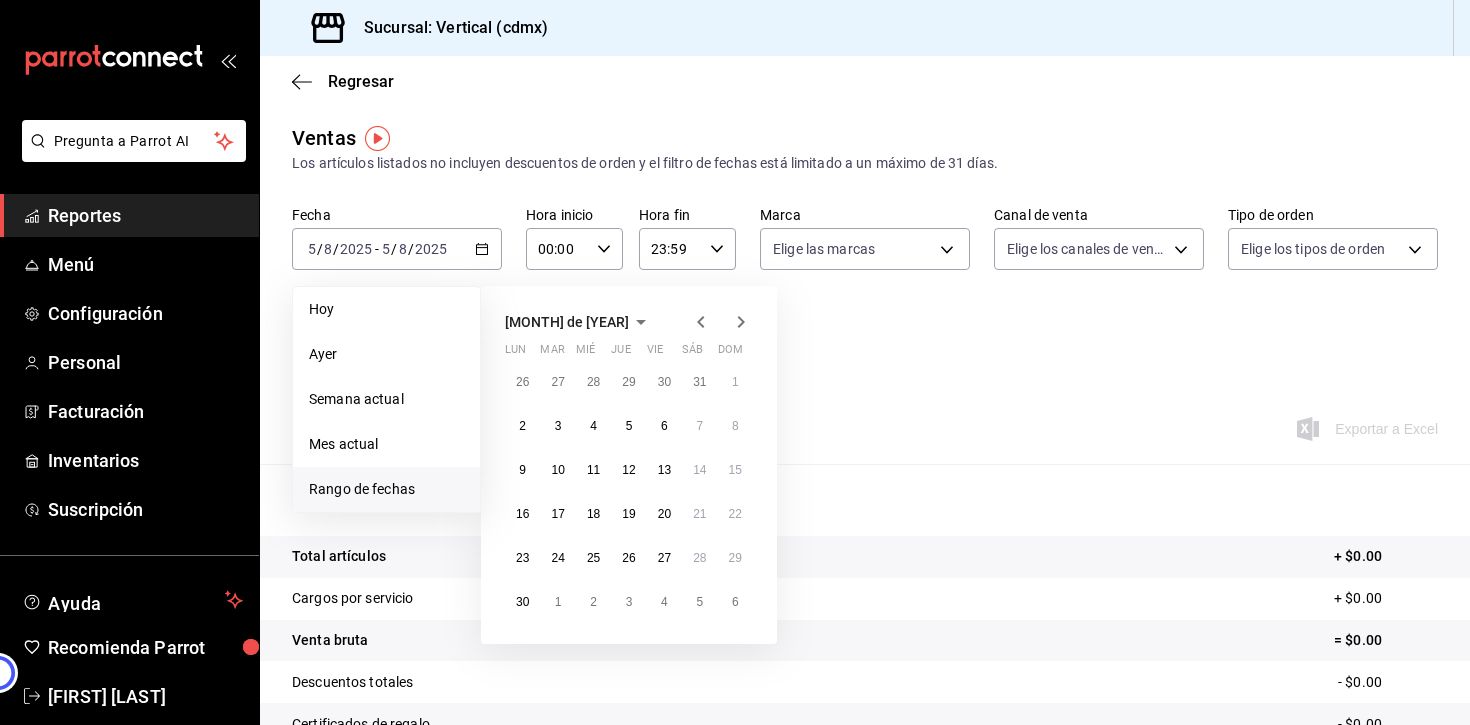 click 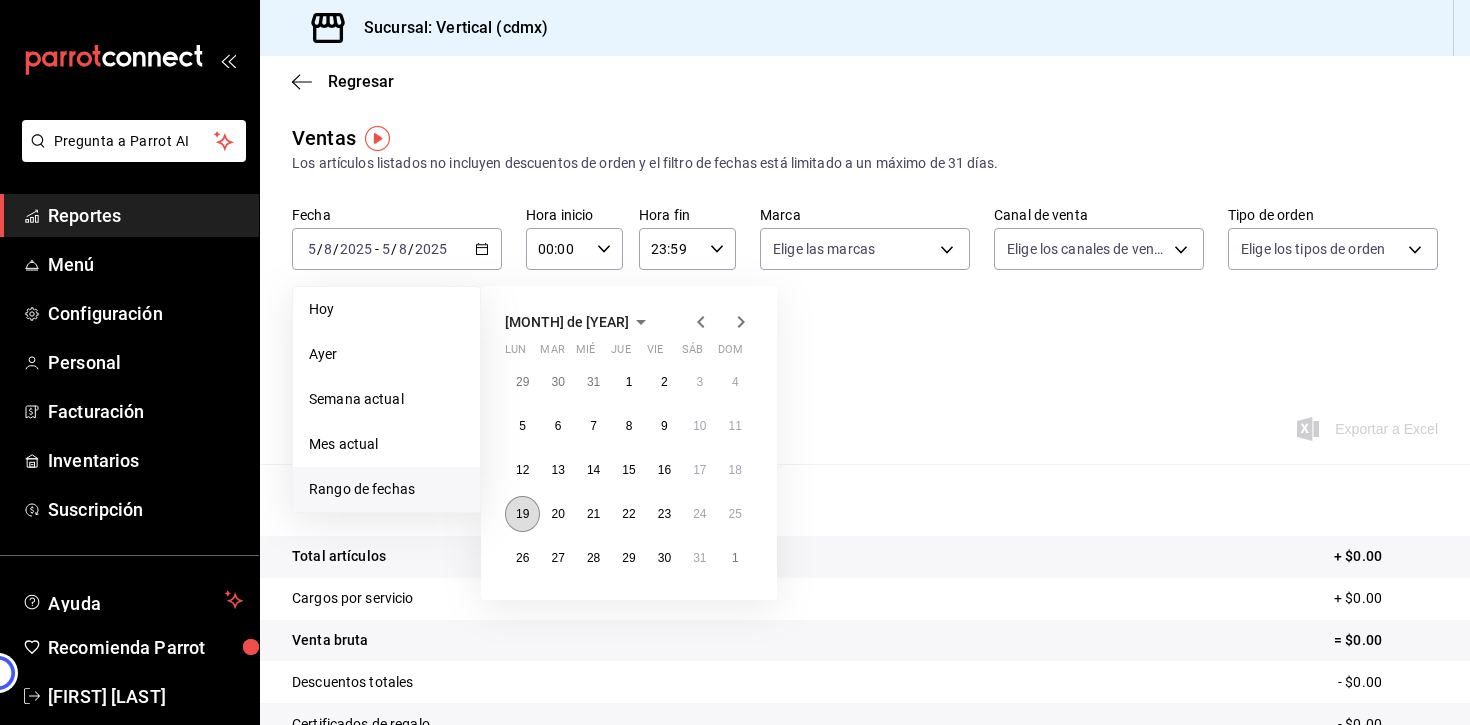click on "19" at bounding box center (522, 514) 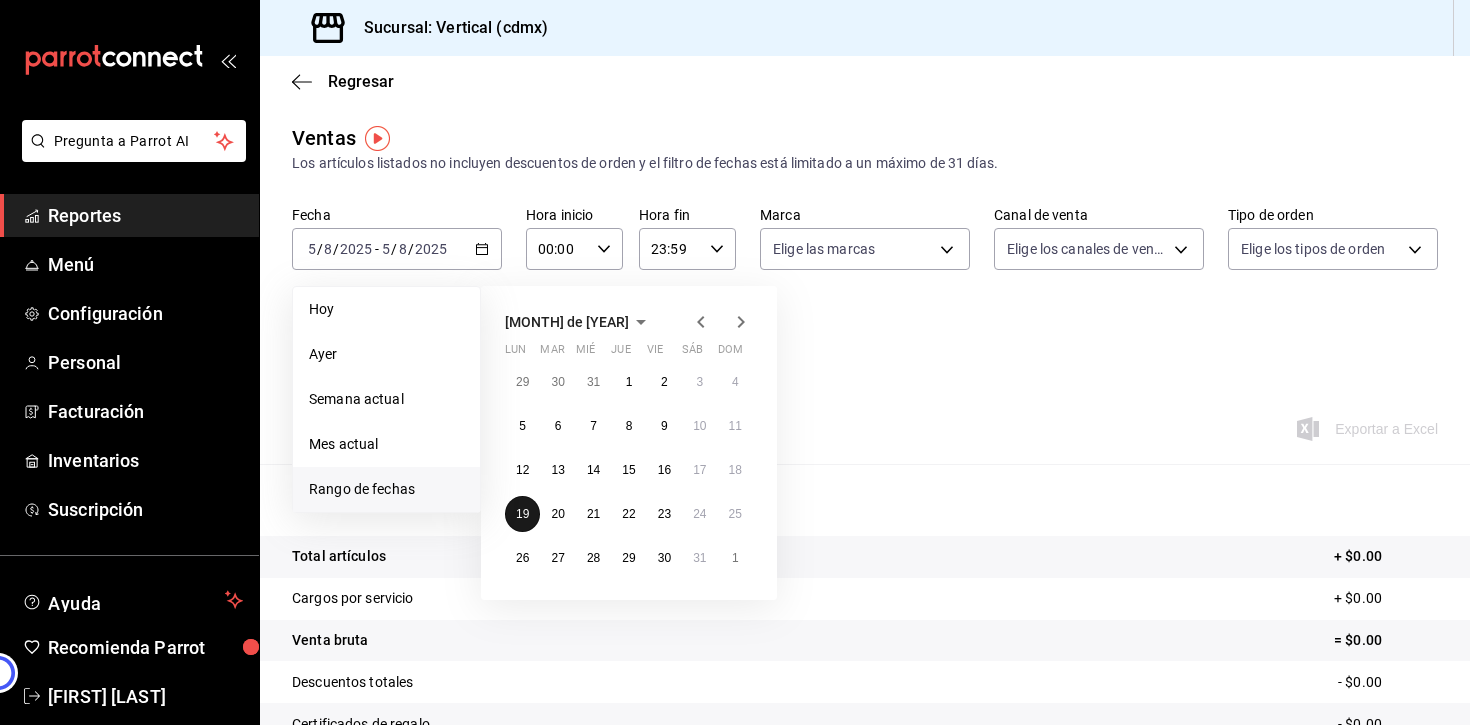 click on "19" at bounding box center [522, 514] 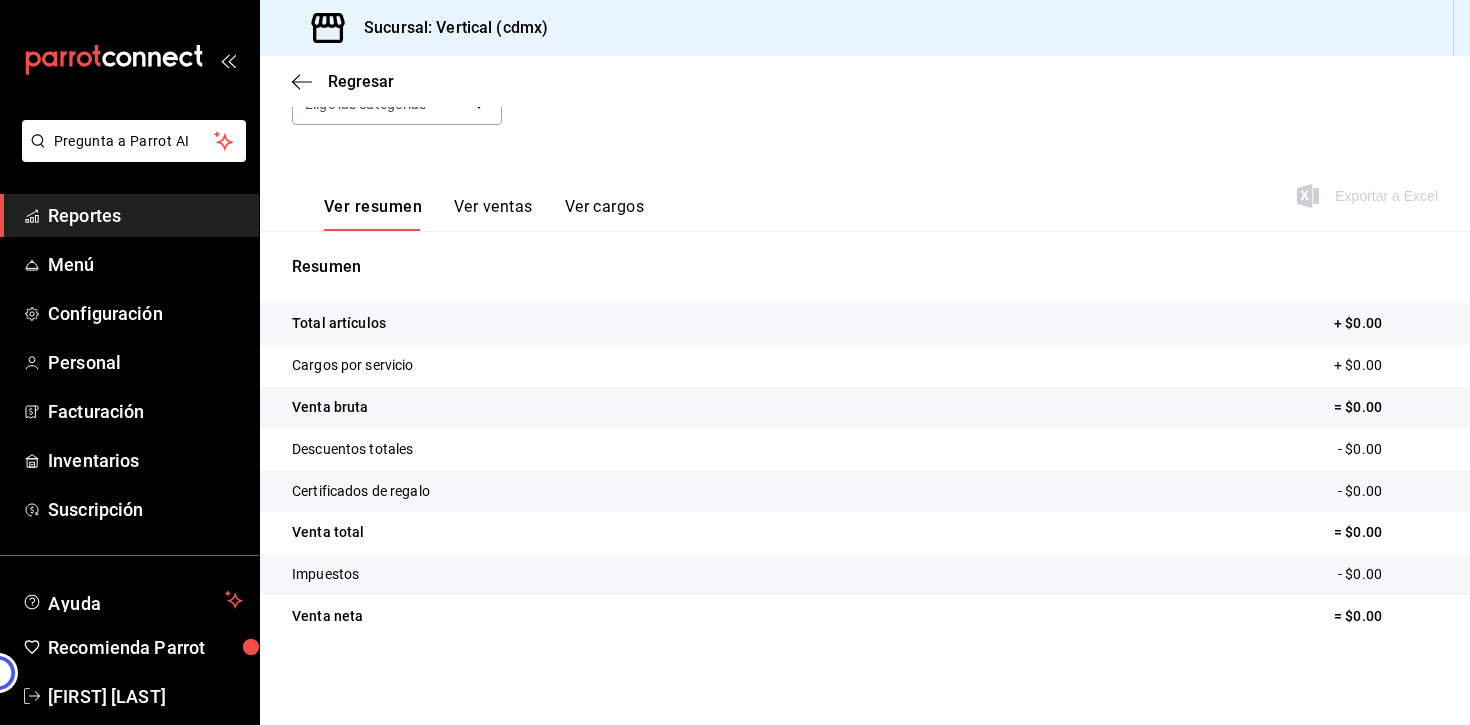 scroll, scrollTop: 8, scrollLeft: 0, axis: vertical 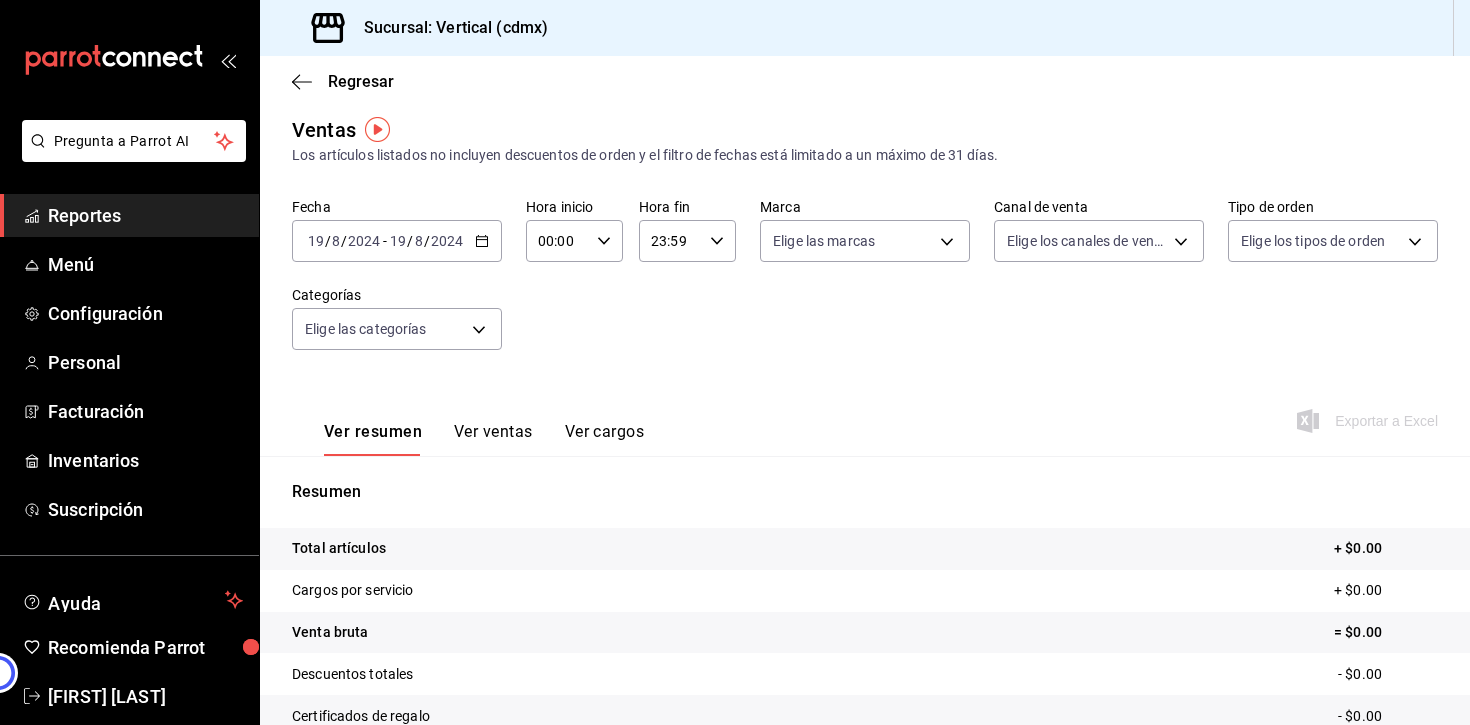 click 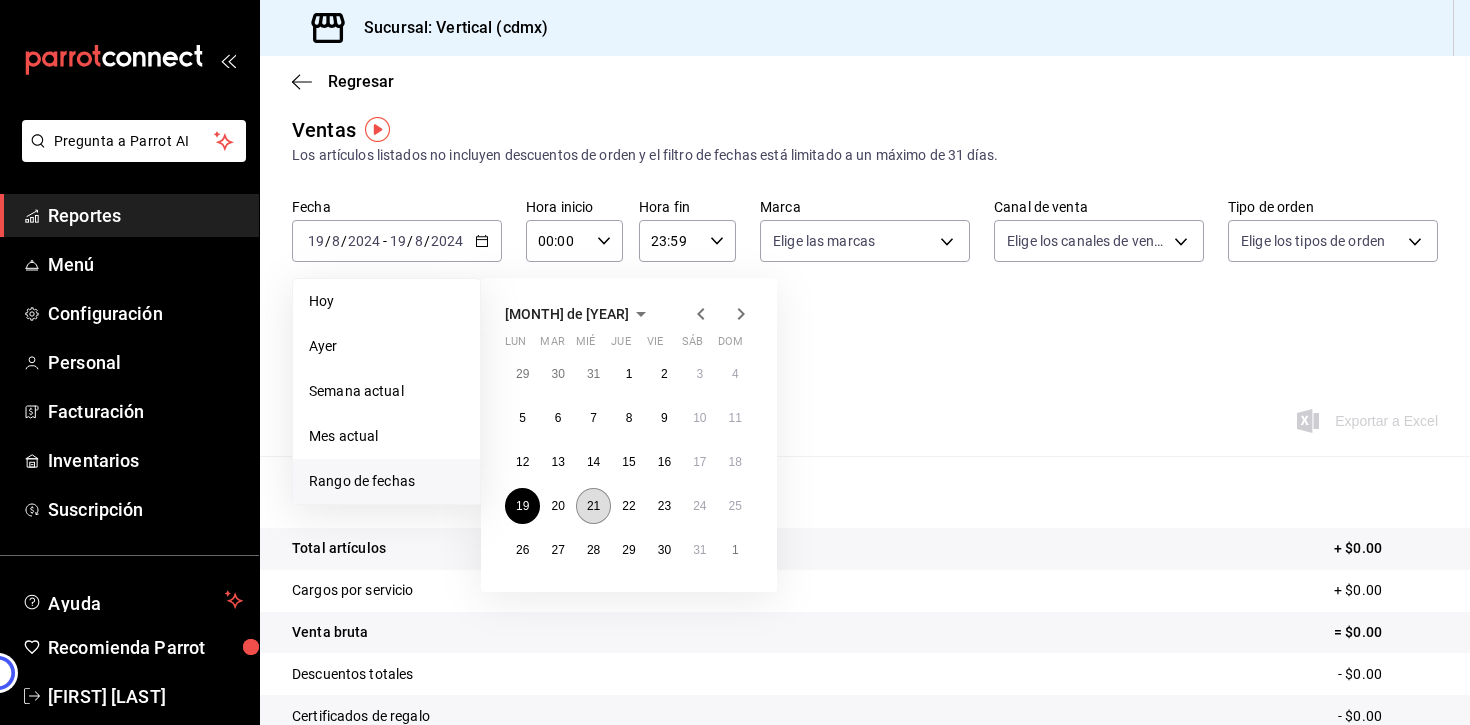 click on "21" at bounding box center (593, 506) 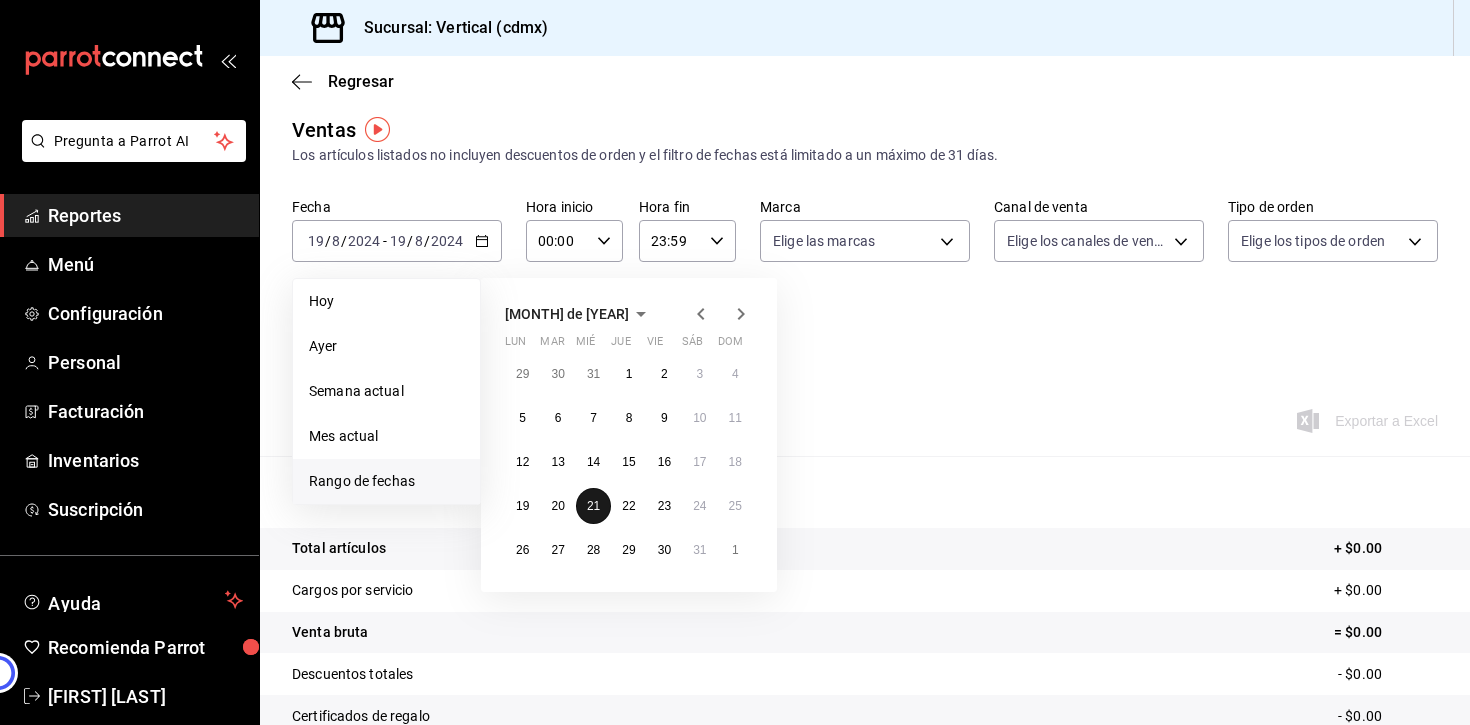 click on "21" at bounding box center [593, 506] 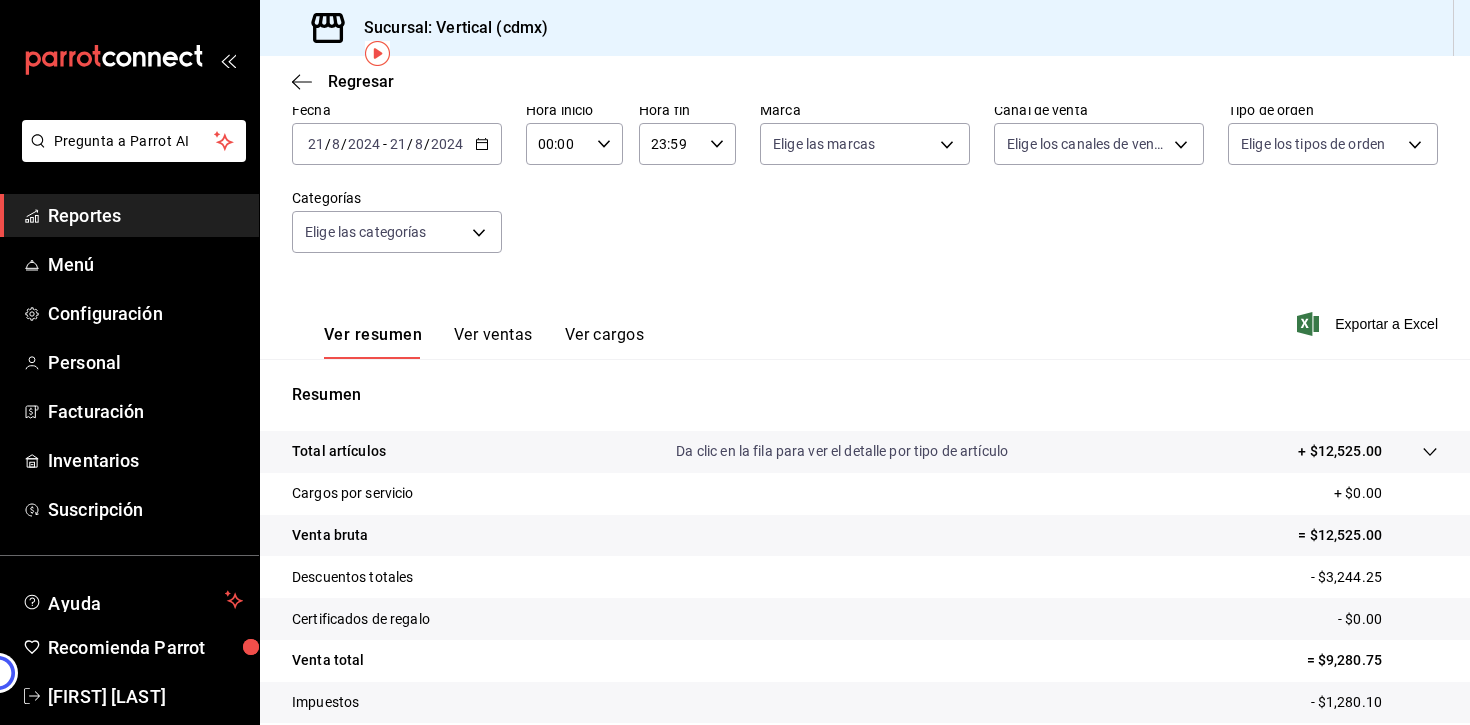 scroll, scrollTop: 63, scrollLeft: 0, axis: vertical 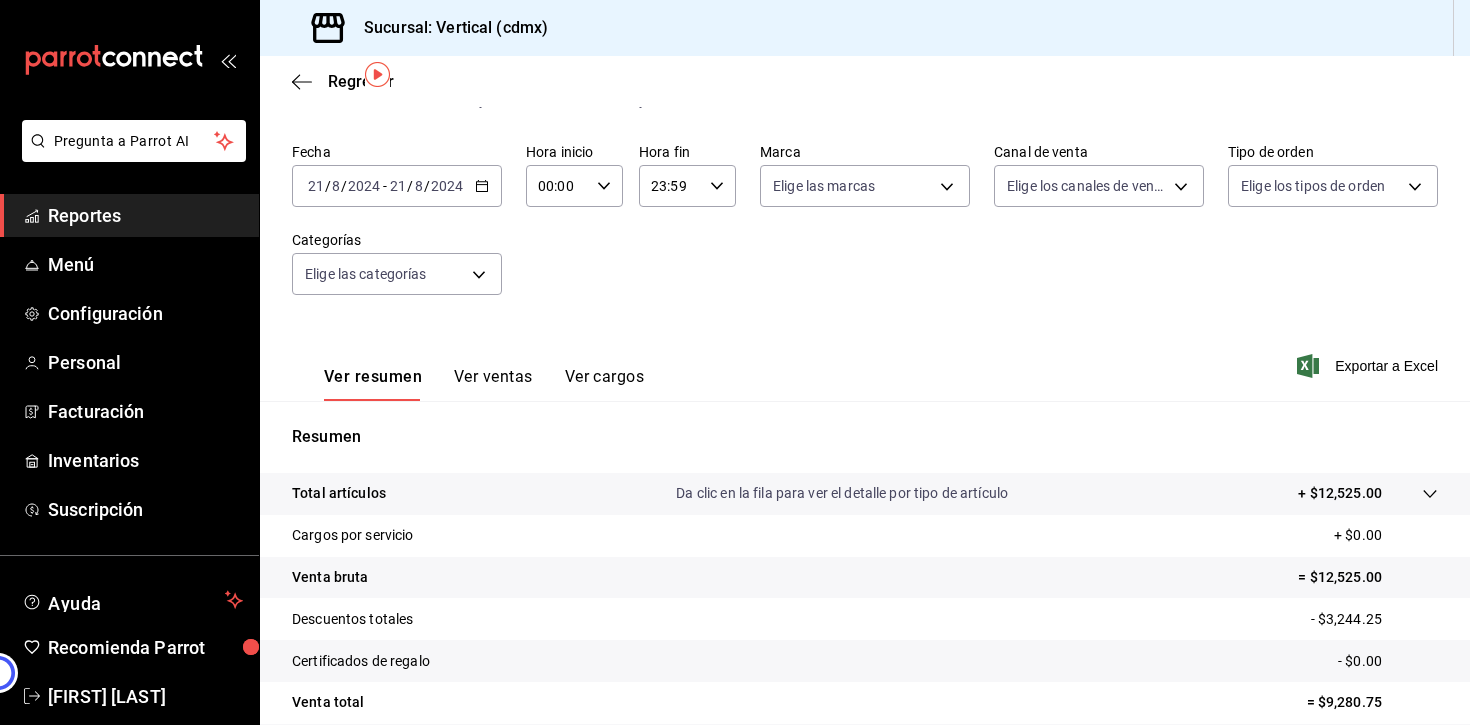 click on "[DATE] [DATE] [DATE] - [DATE] [DATE]" at bounding box center (397, 186) 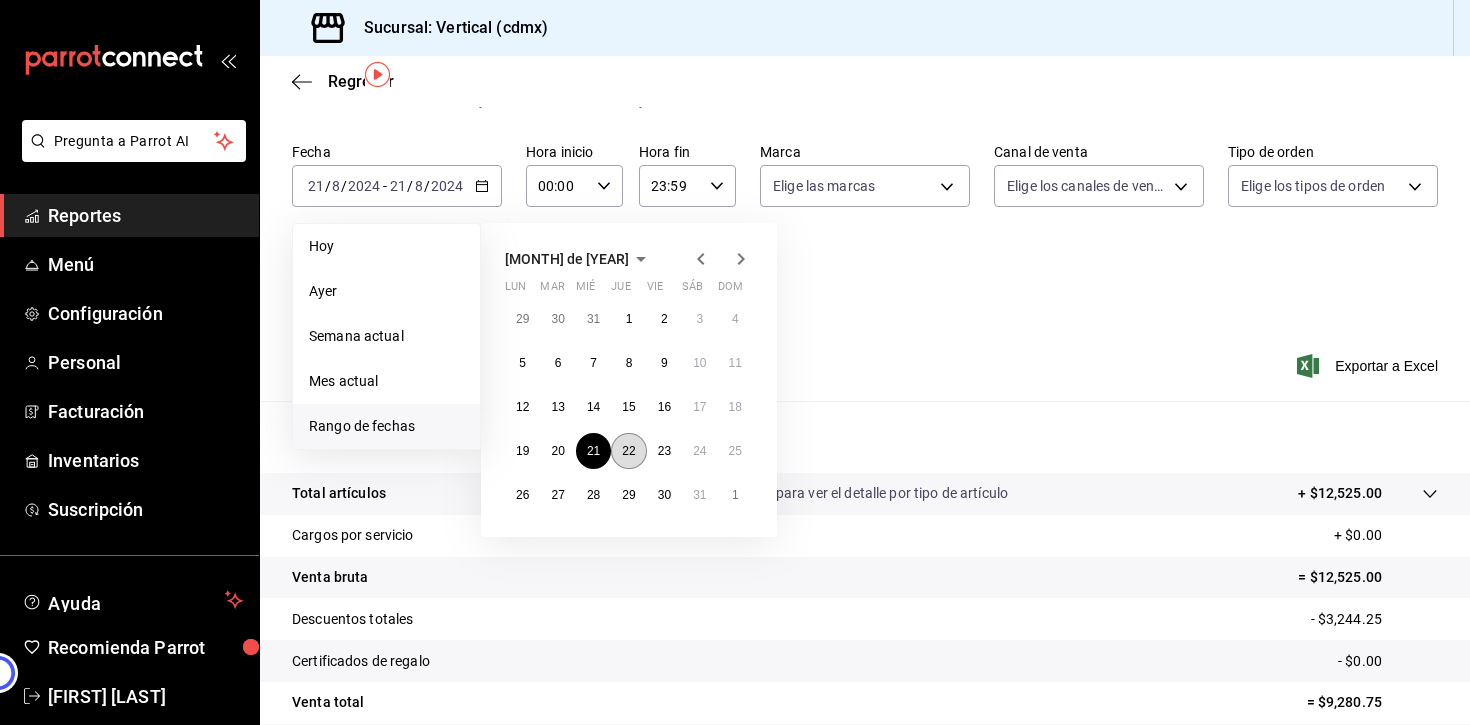 click on "22" at bounding box center (628, 451) 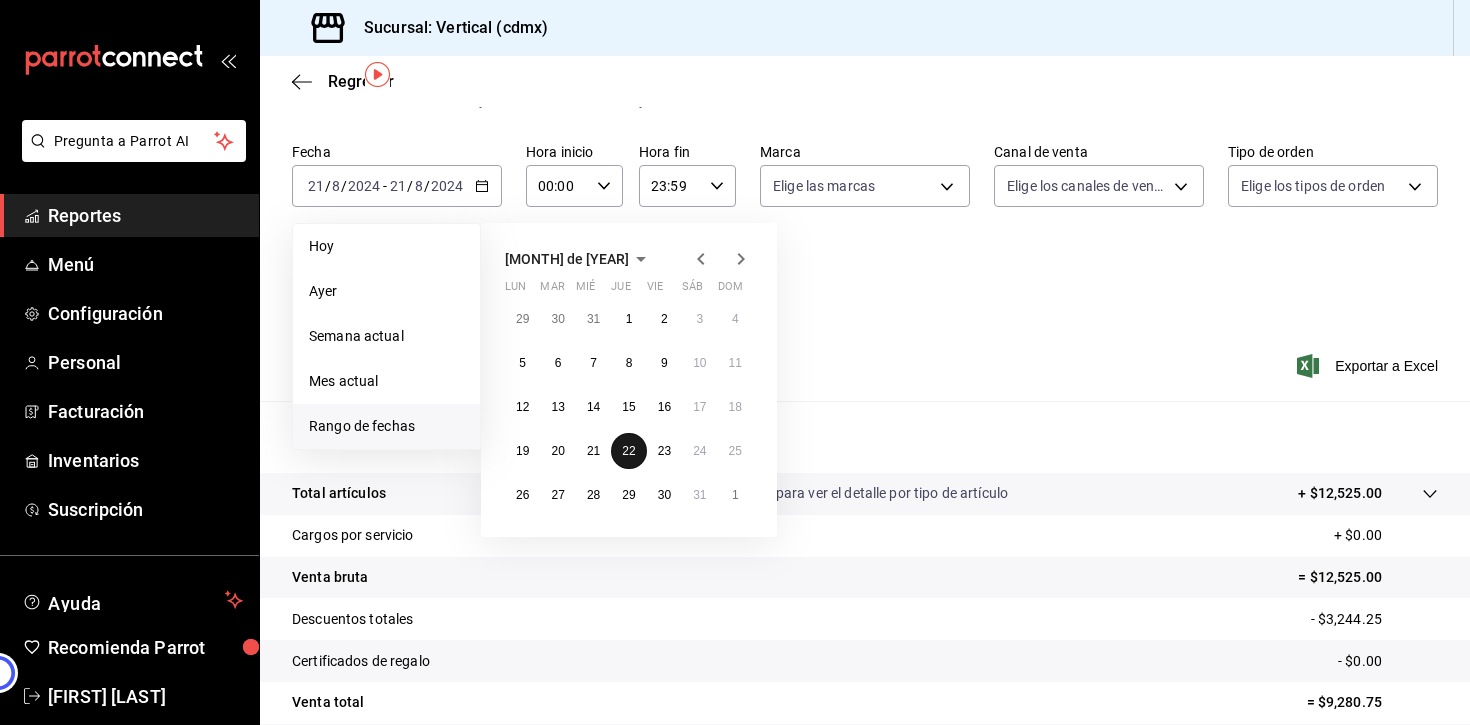 click on "22" at bounding box center [628, 451] 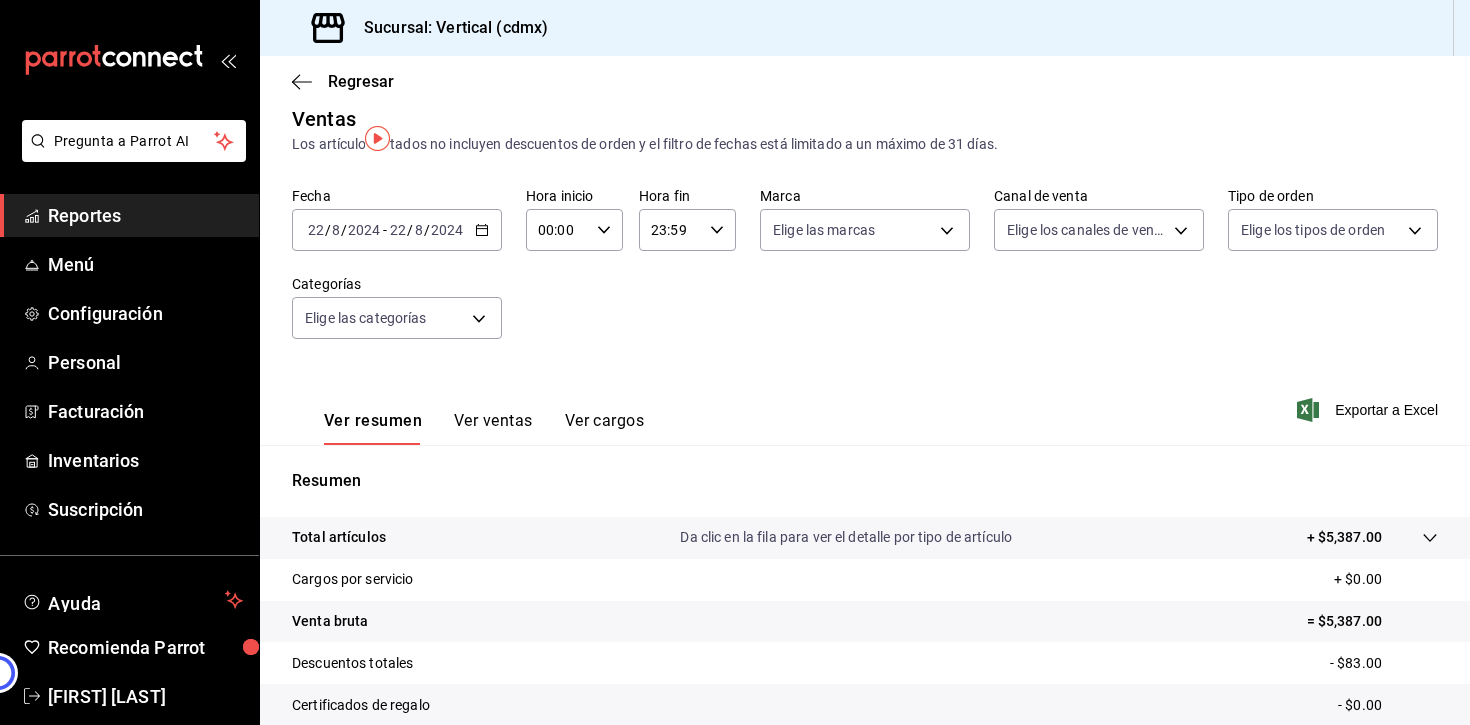 scroll, scrollTop: 0, scrollLeft: 0, axis: both 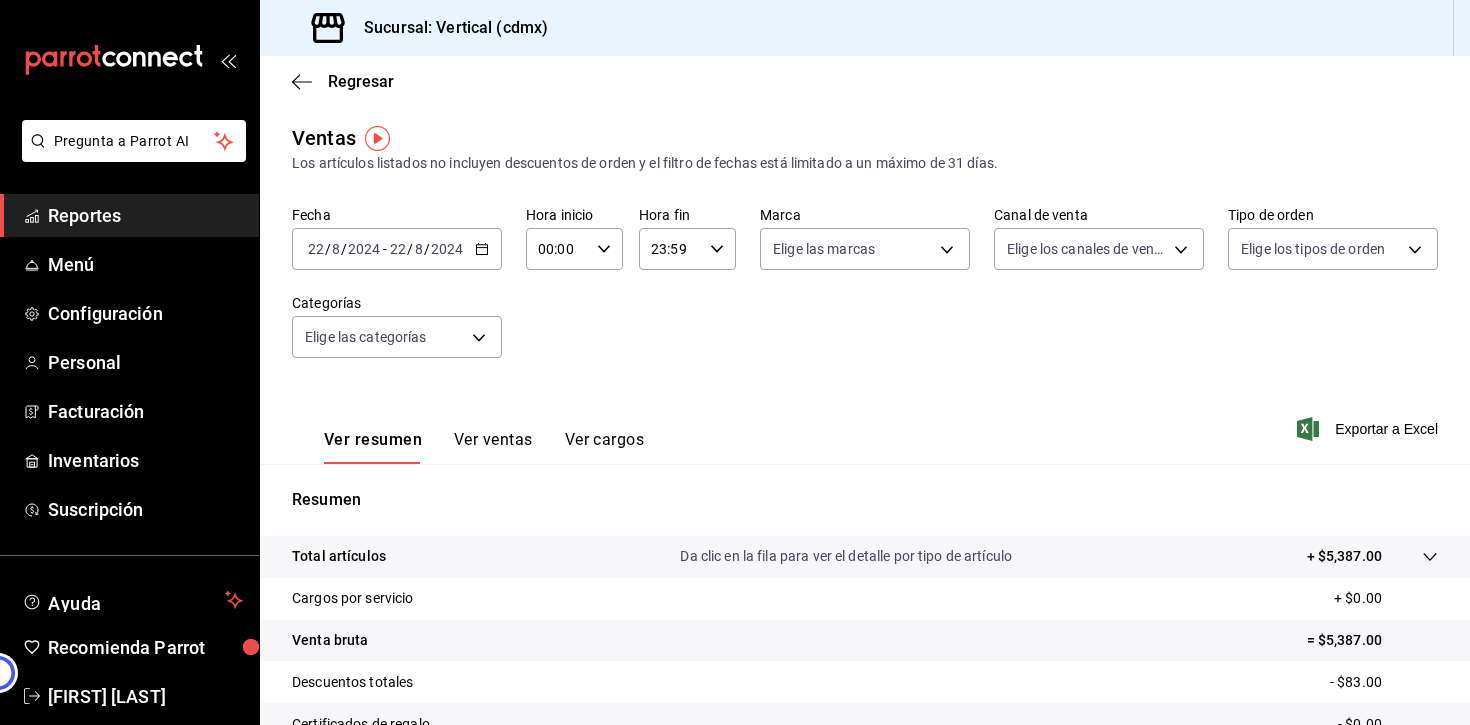click 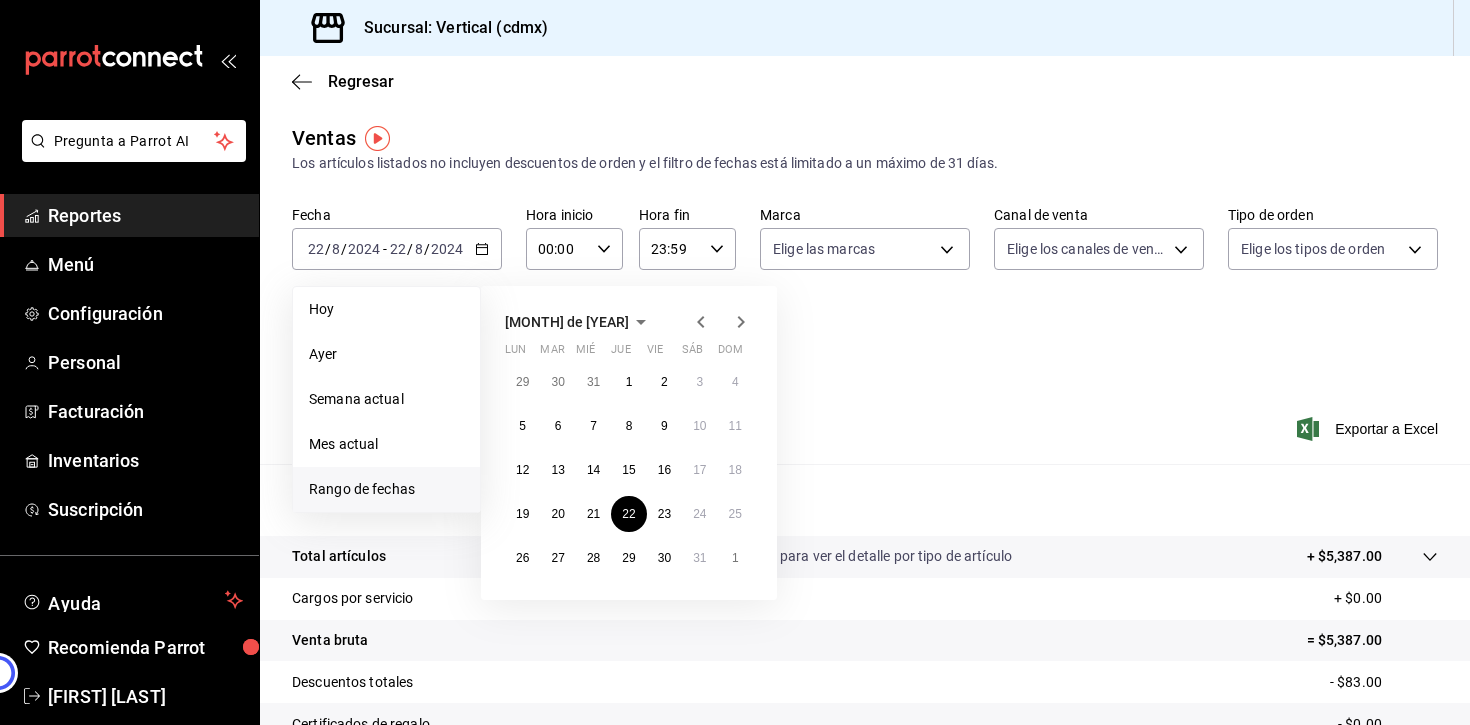 click 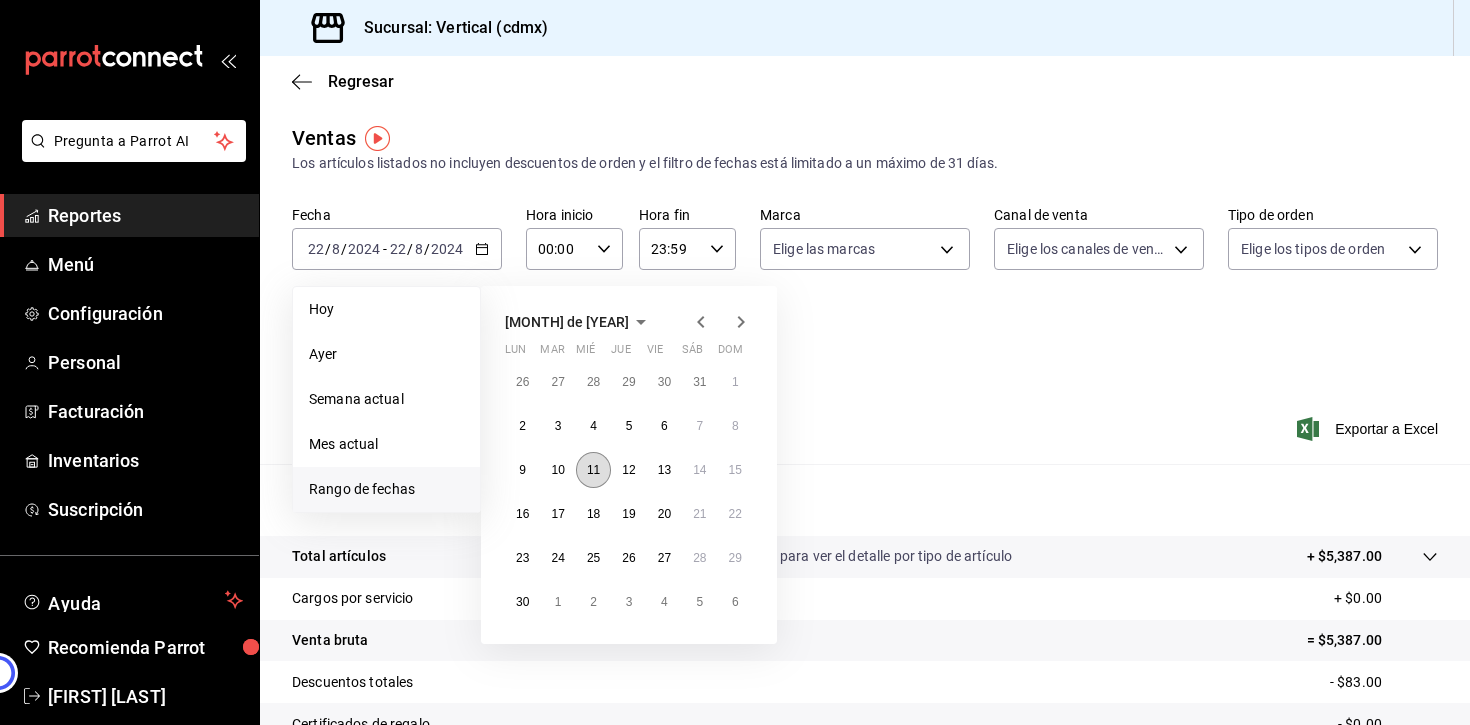 click on "11" at bounding box center (593, 470) 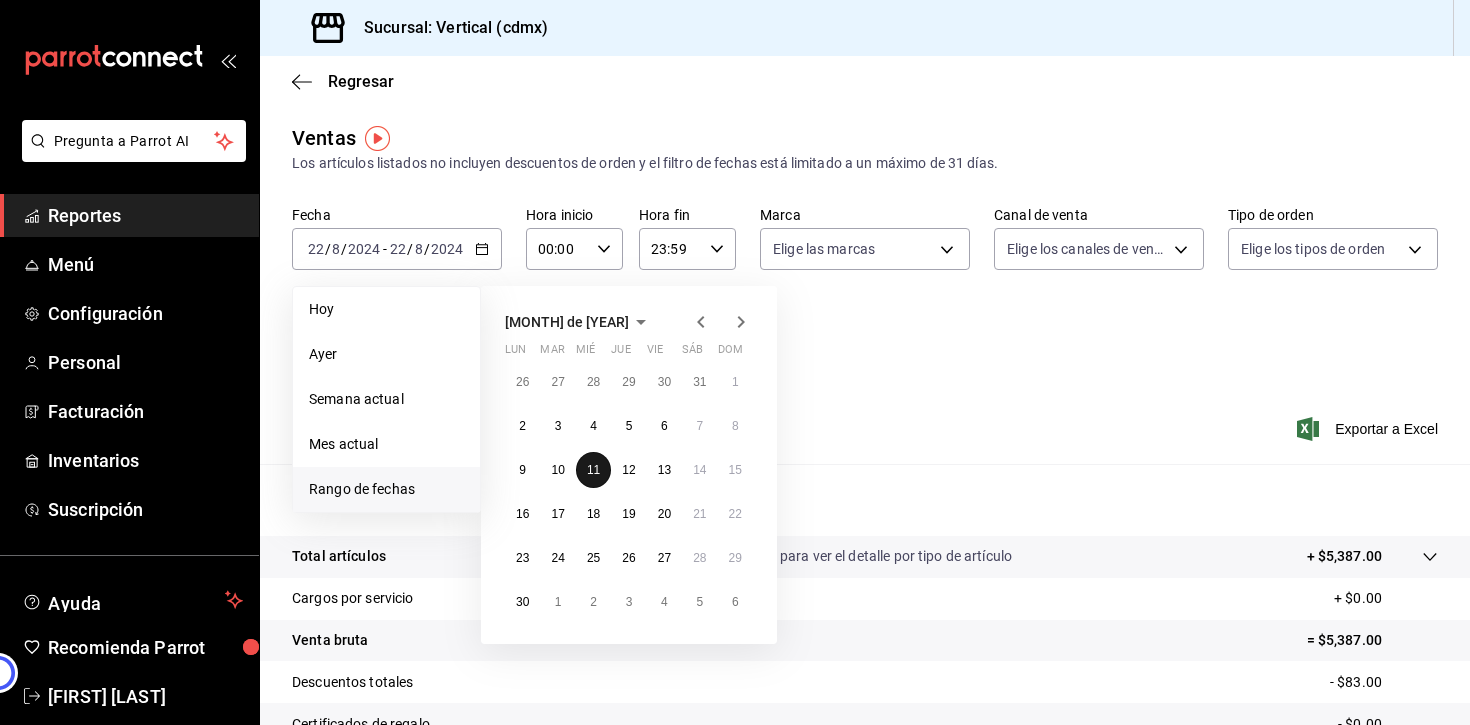 click on "11" at bounding box center [593, 470] 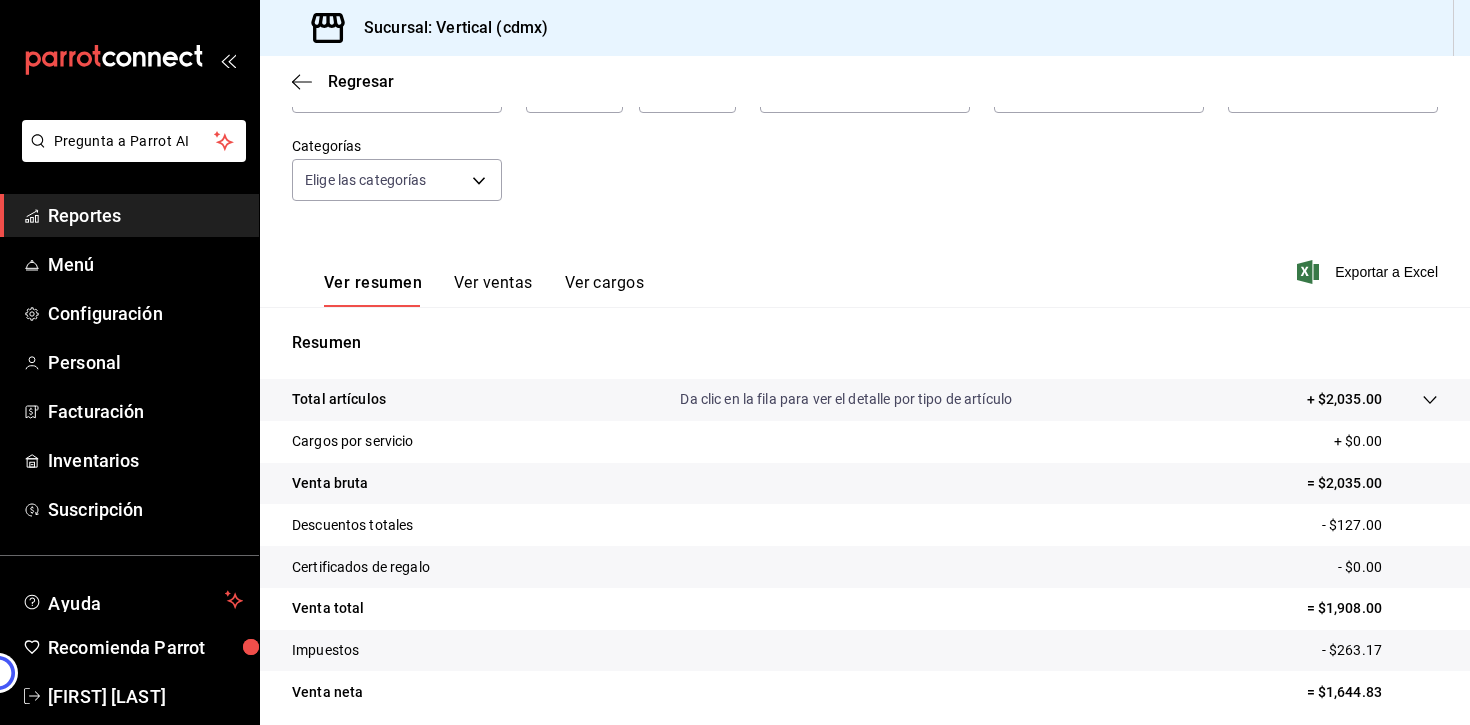scroll, scrollTop: 233, scrollLeft: 0, axis: vertical 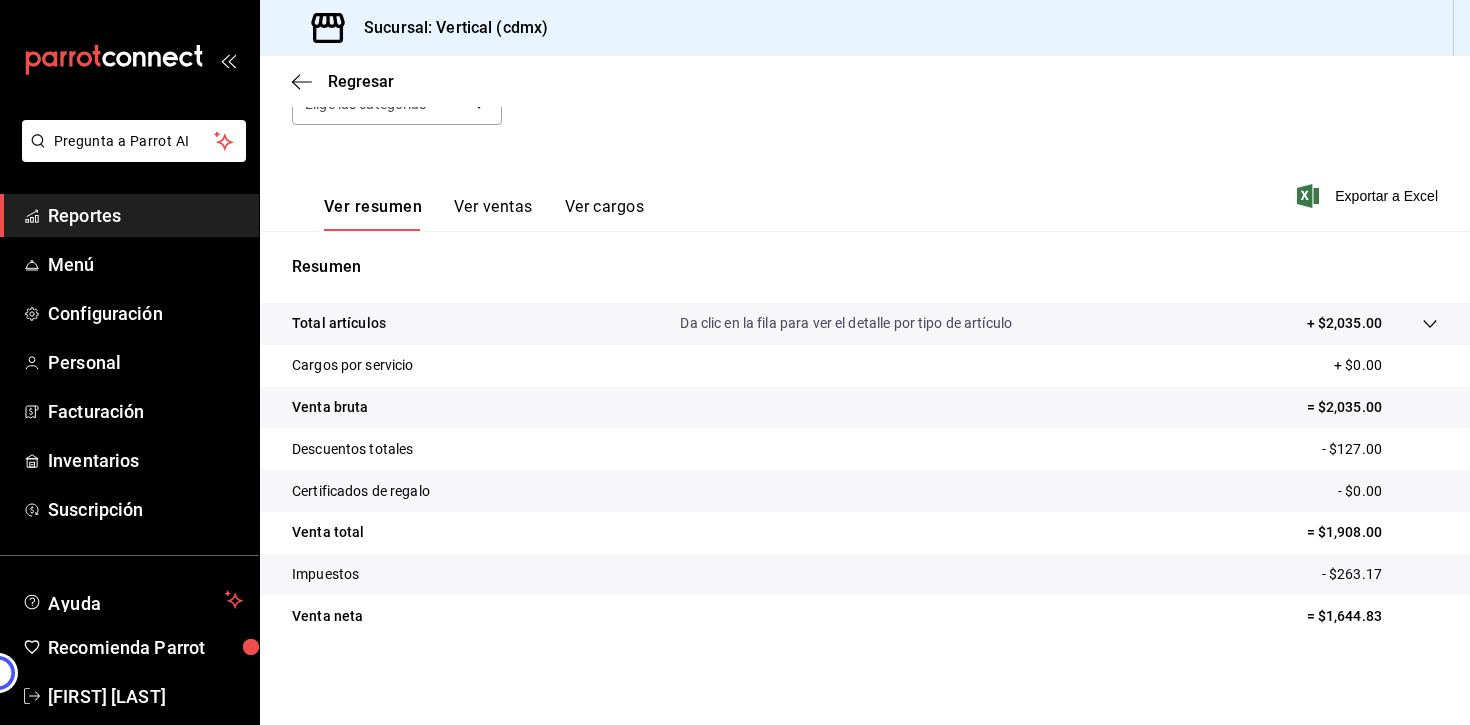 click on "Reportes" at bounding box center (145, 215) 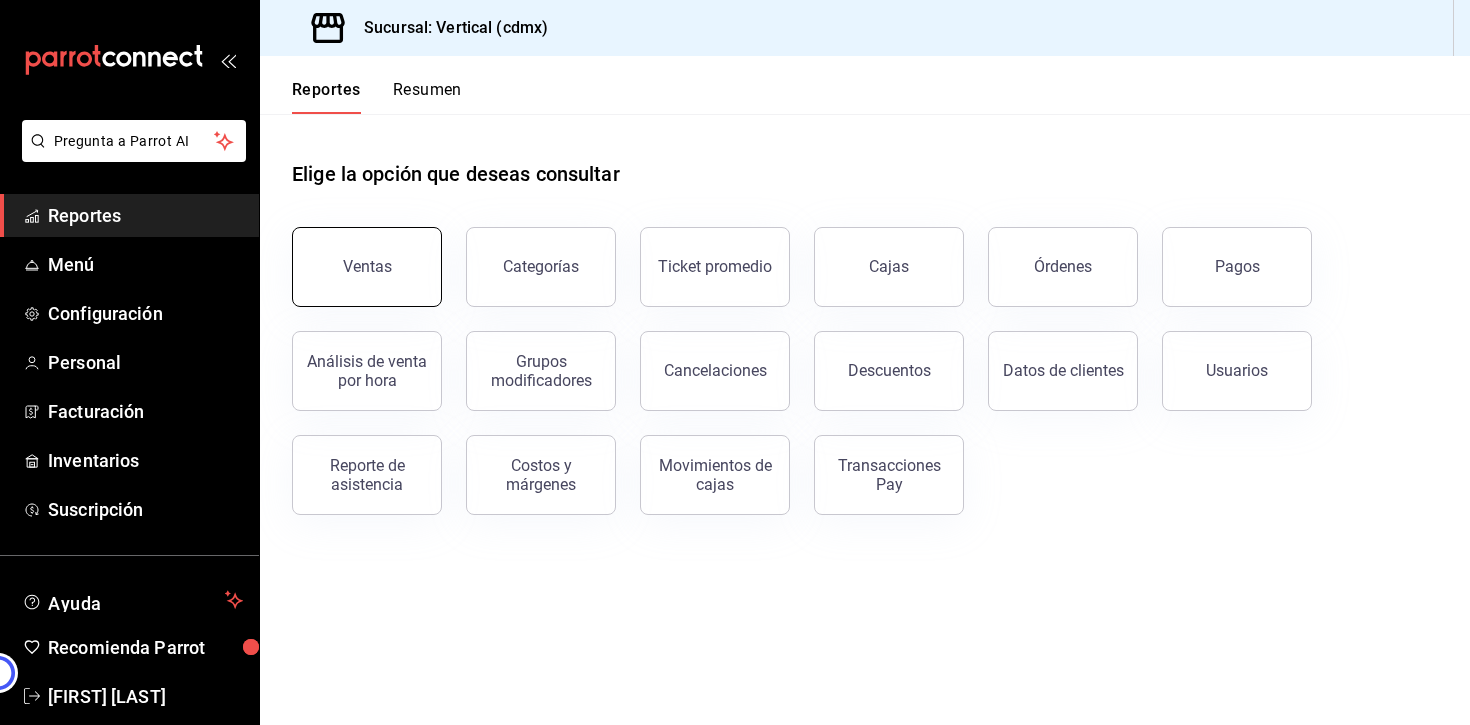 click on "Ventas" at bounding box center [367, 267] 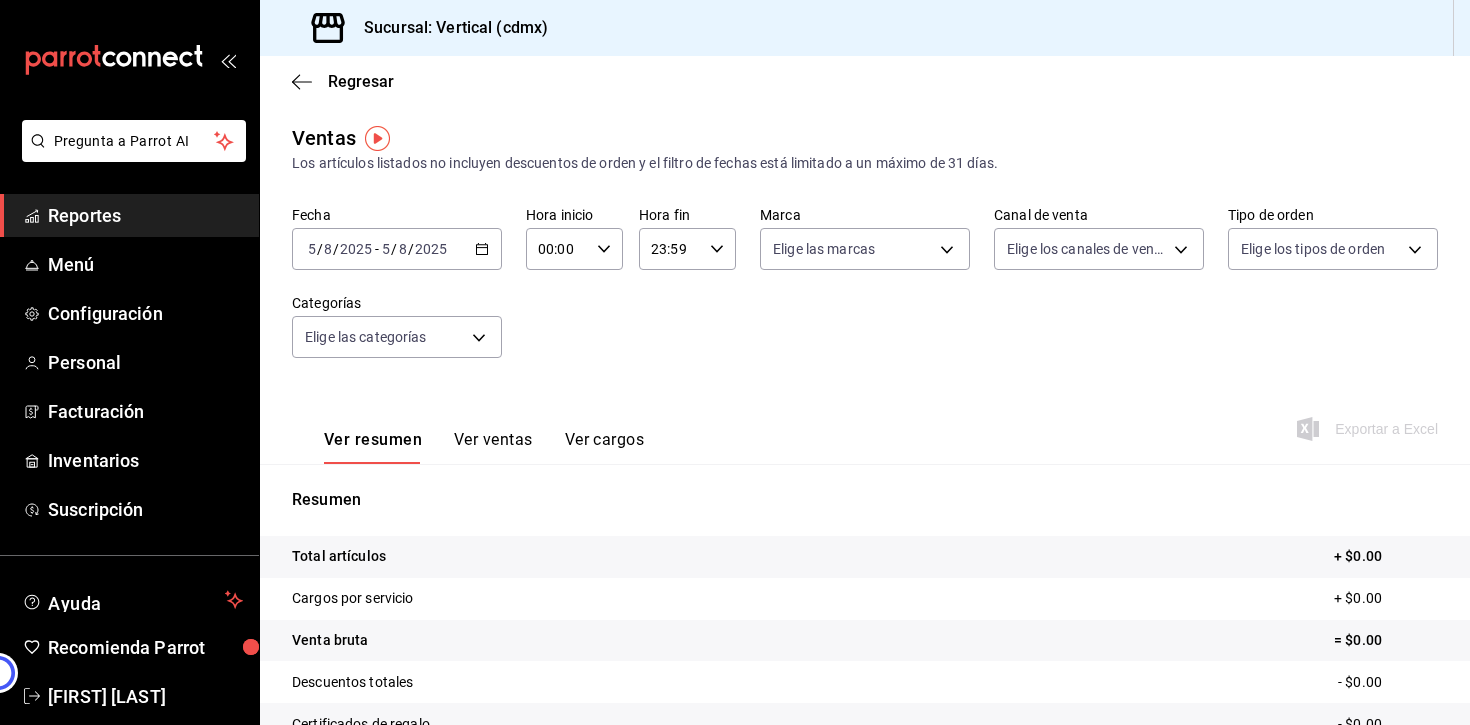 click on "Reportes" at bounding box center [145, 215] 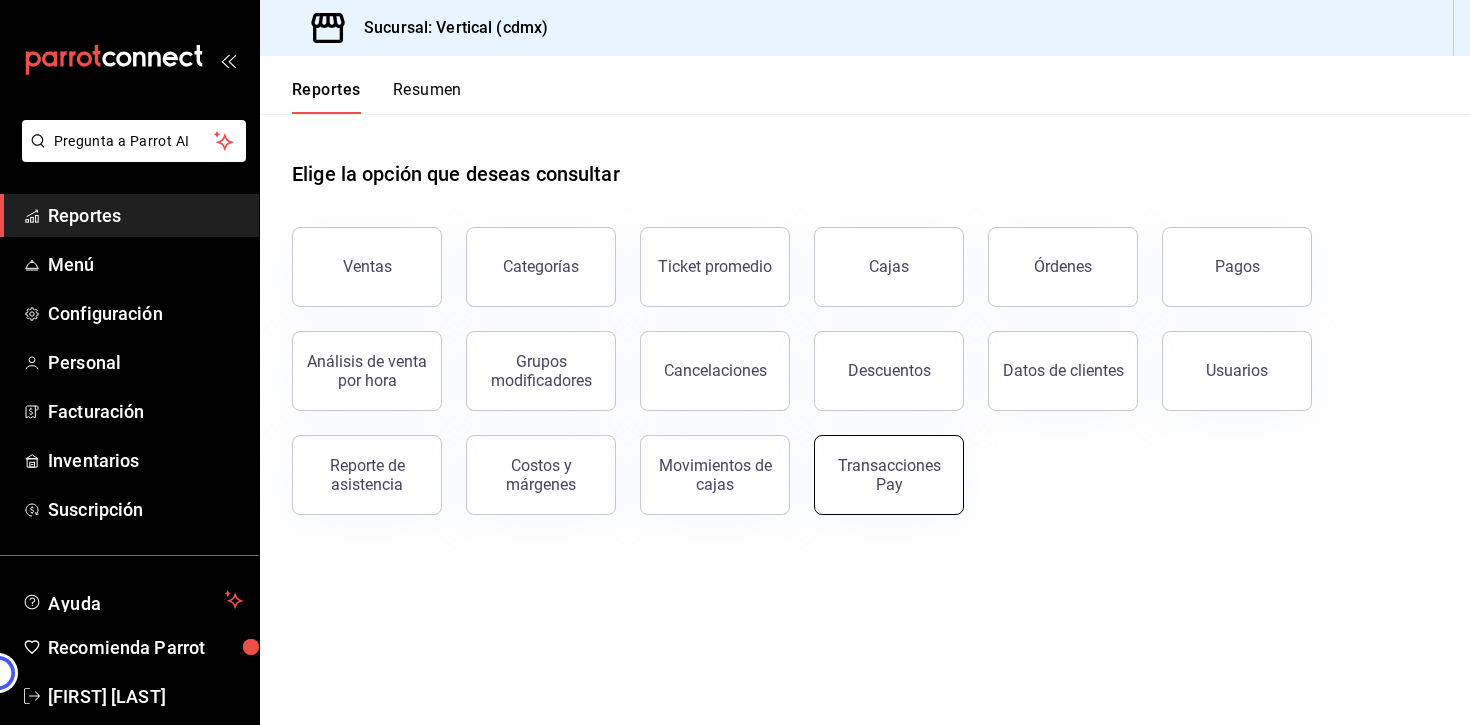 click on "Transacciones Pay" at bounding box center (889, 475) 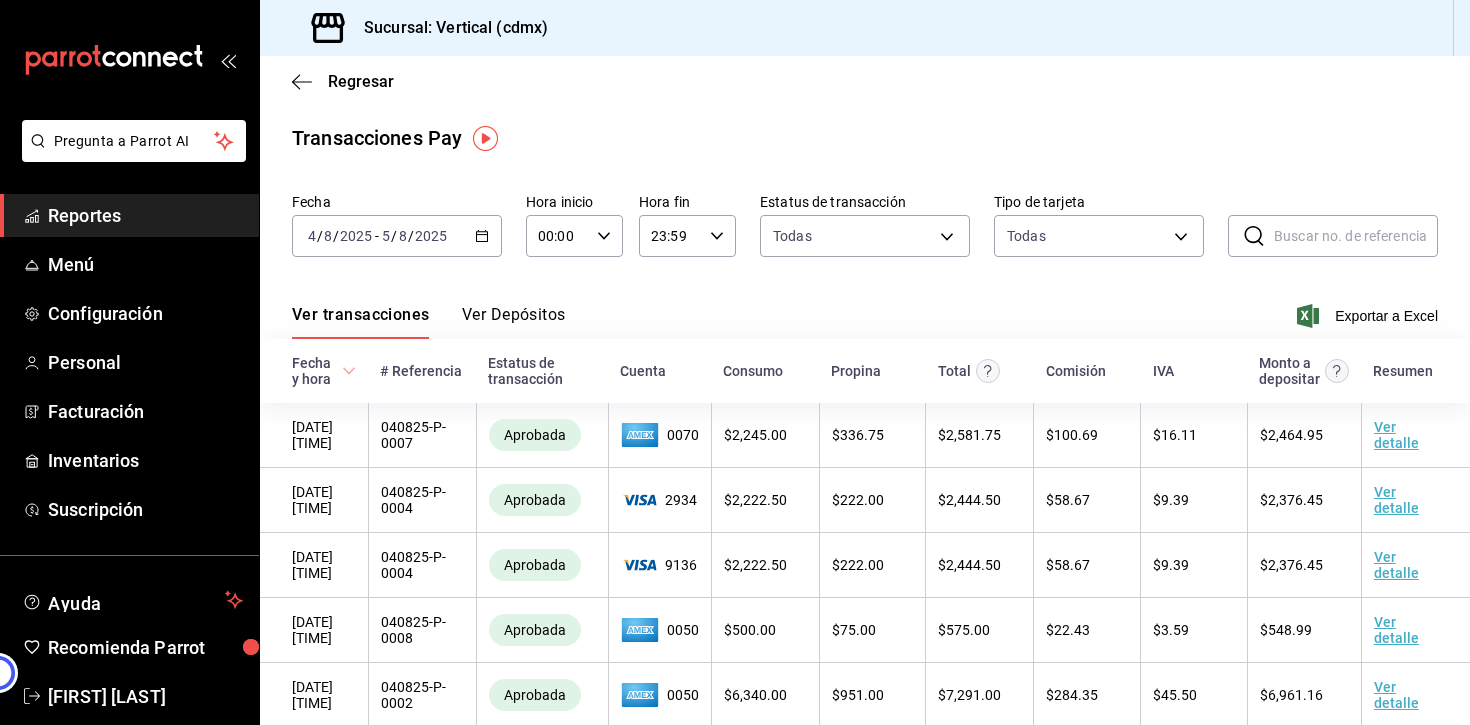click on "Ver Depósitos" at bounding box center [514, 322] 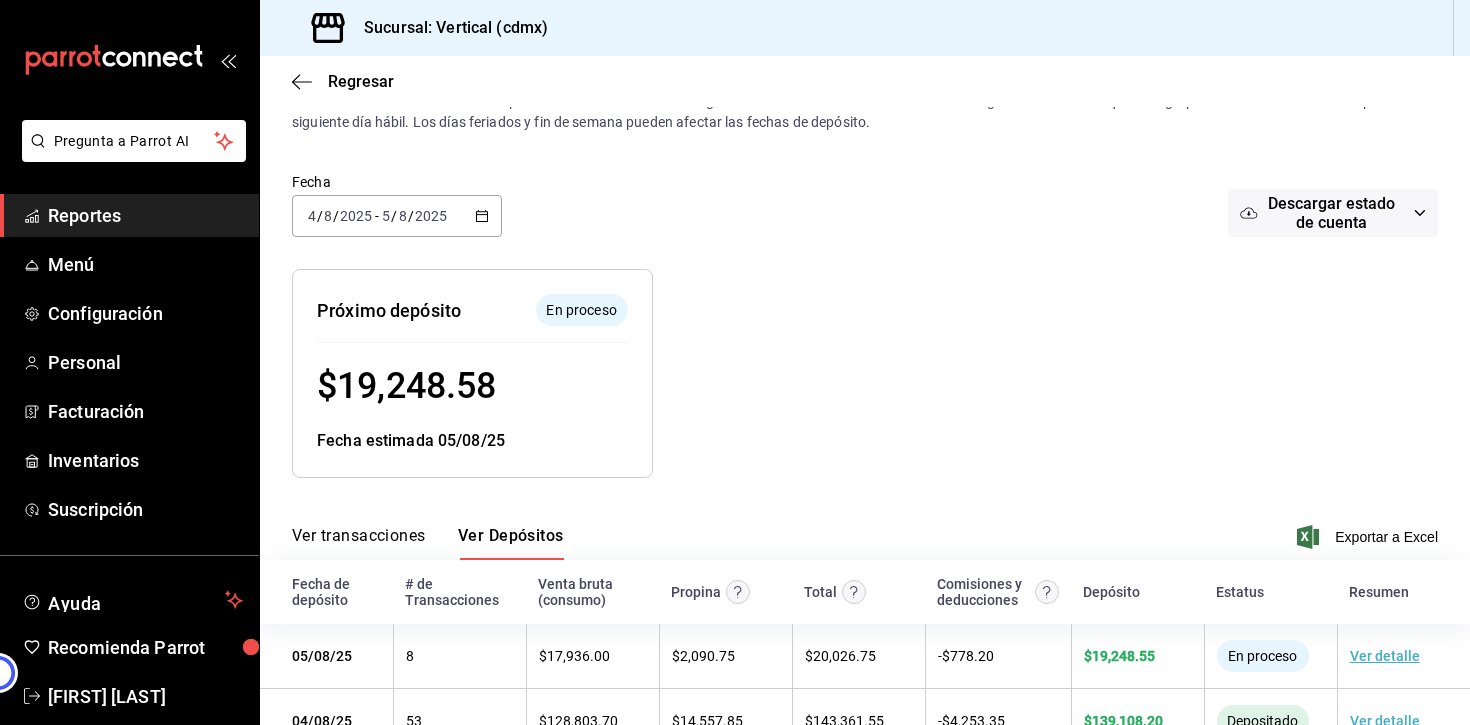 scroll, scrollTop: 54, scrollLeft: 0, axis: vertical 